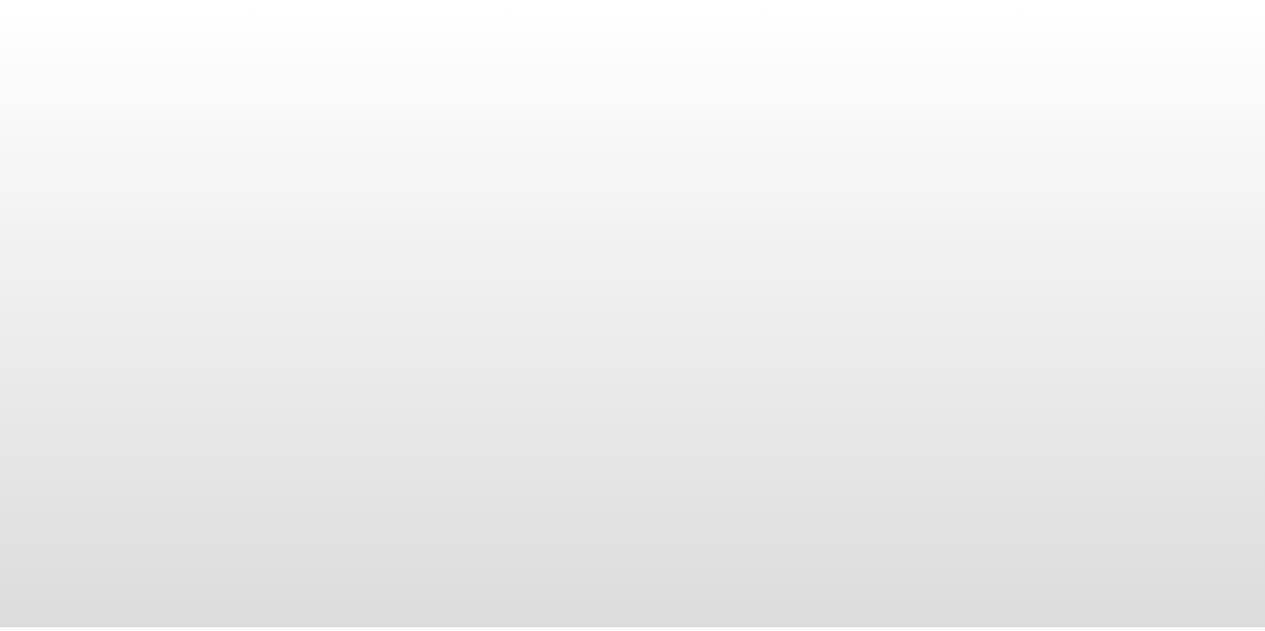 scroll, scrollTop: 0, scrollLeft: 0, axis: both 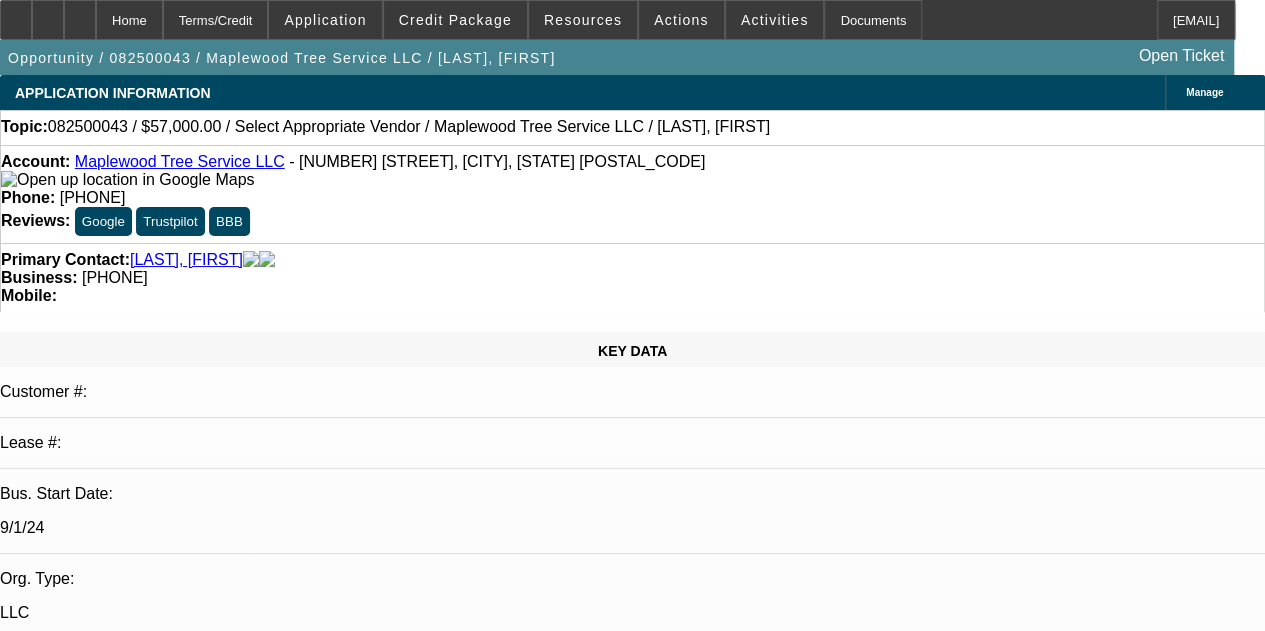 select on "2" 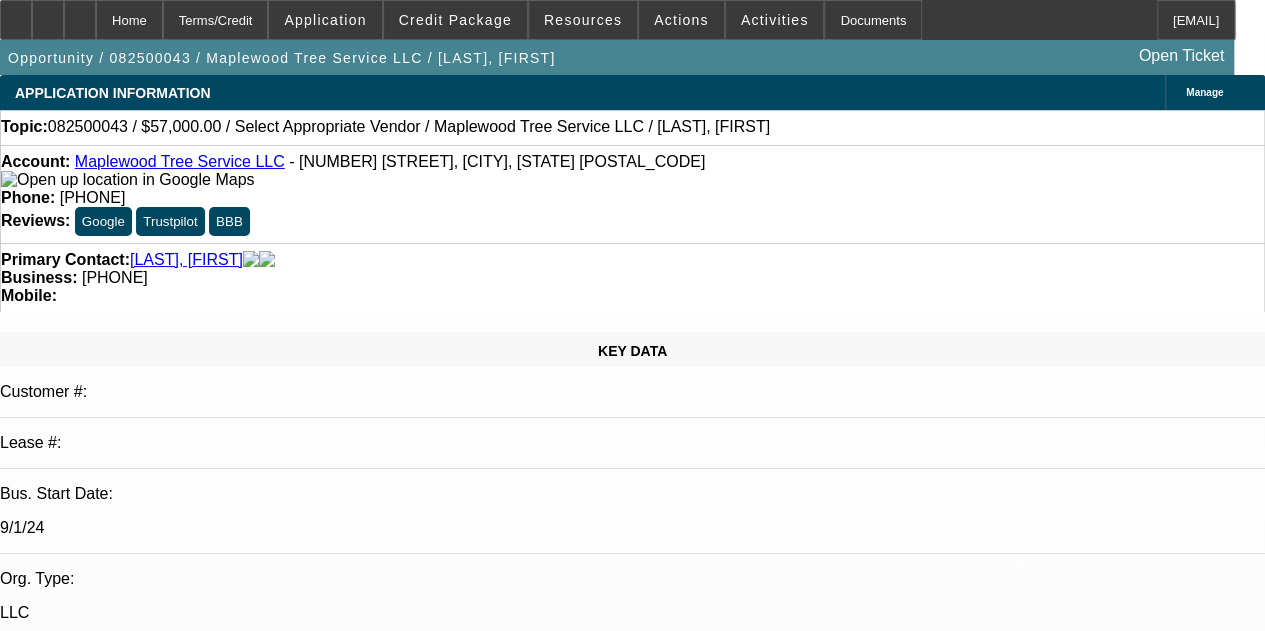 select on "1" 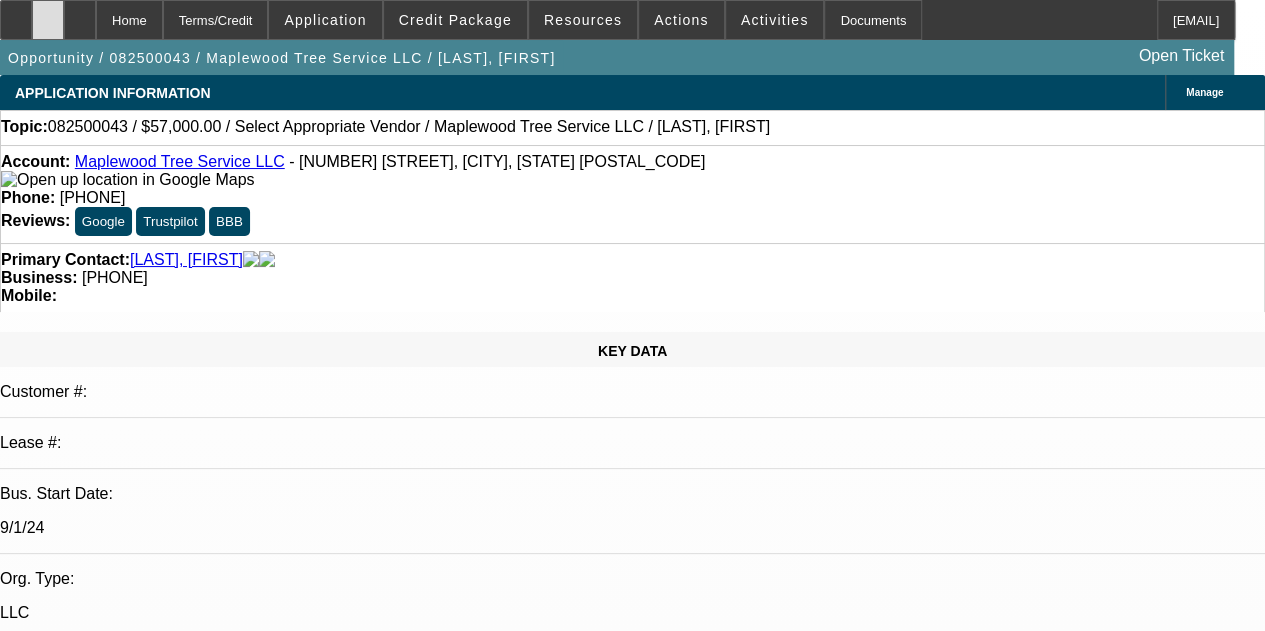 click at bounding box center [48, 20] 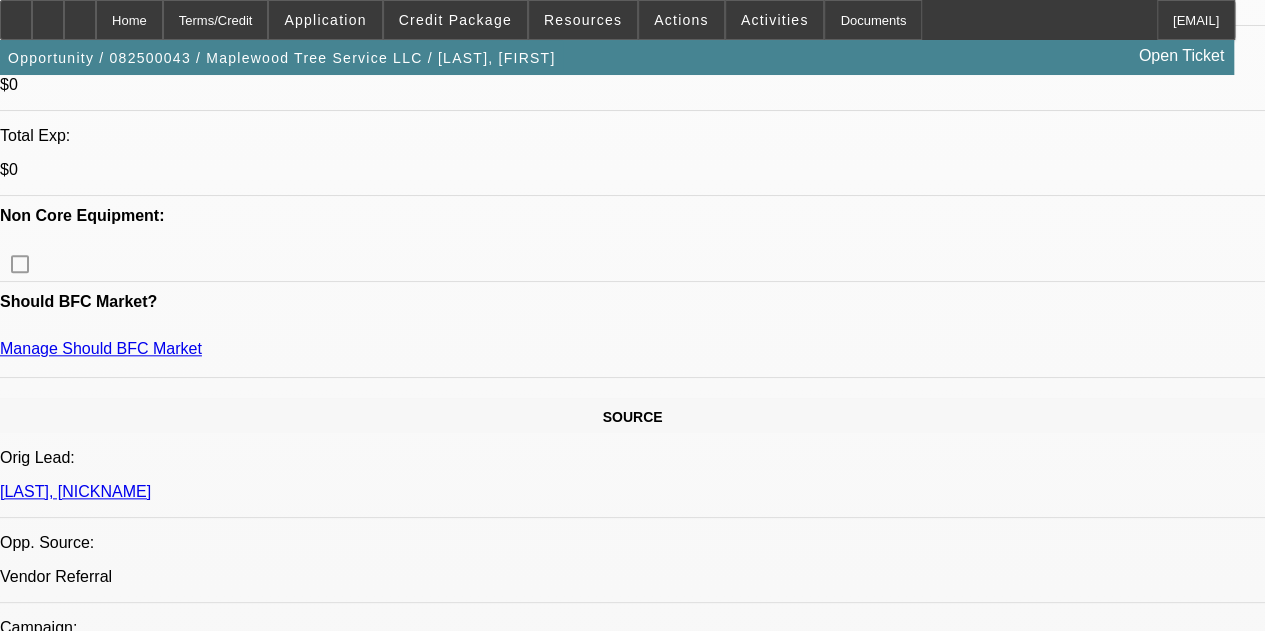 scroll, scrollTop: 900, scrollLeft: 0, axis: vertical 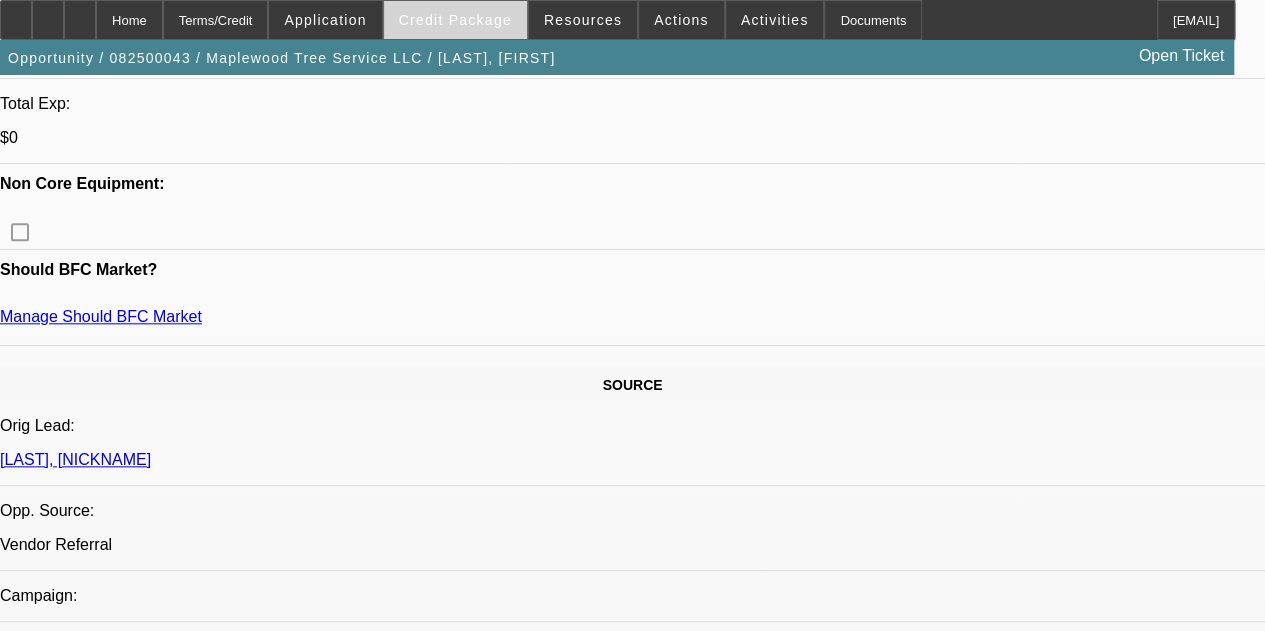 click at bounding box center [455, 20] 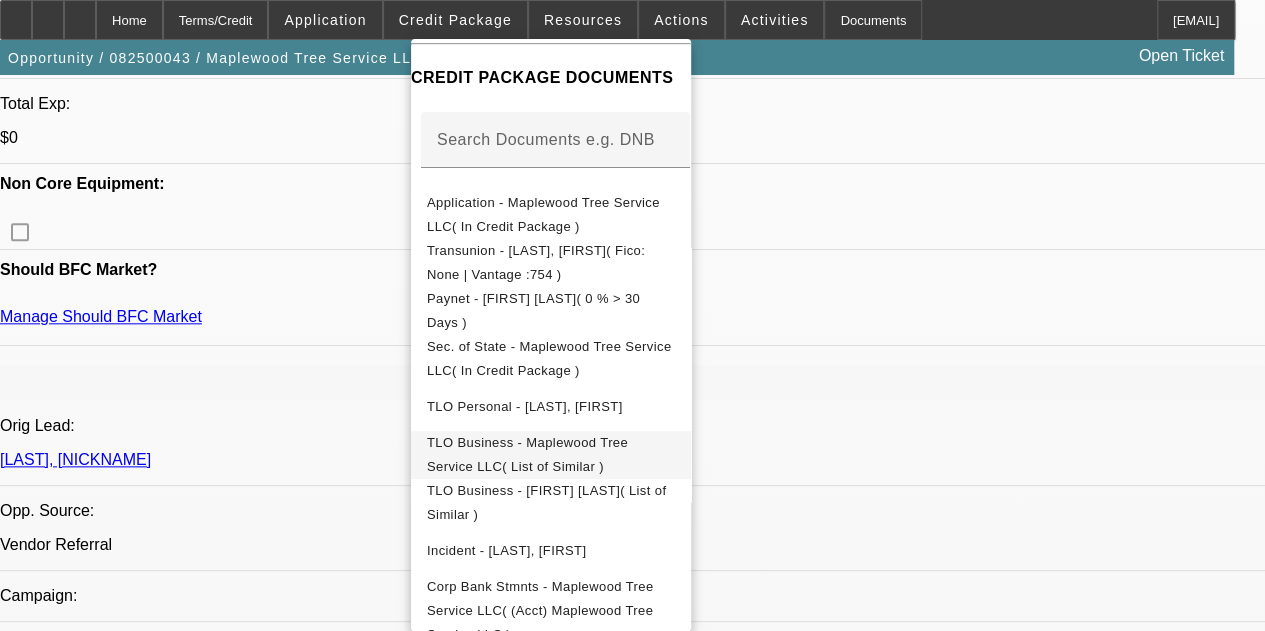 scroll, scrollTop: 397, scrollLeft: 0, axis: vertical 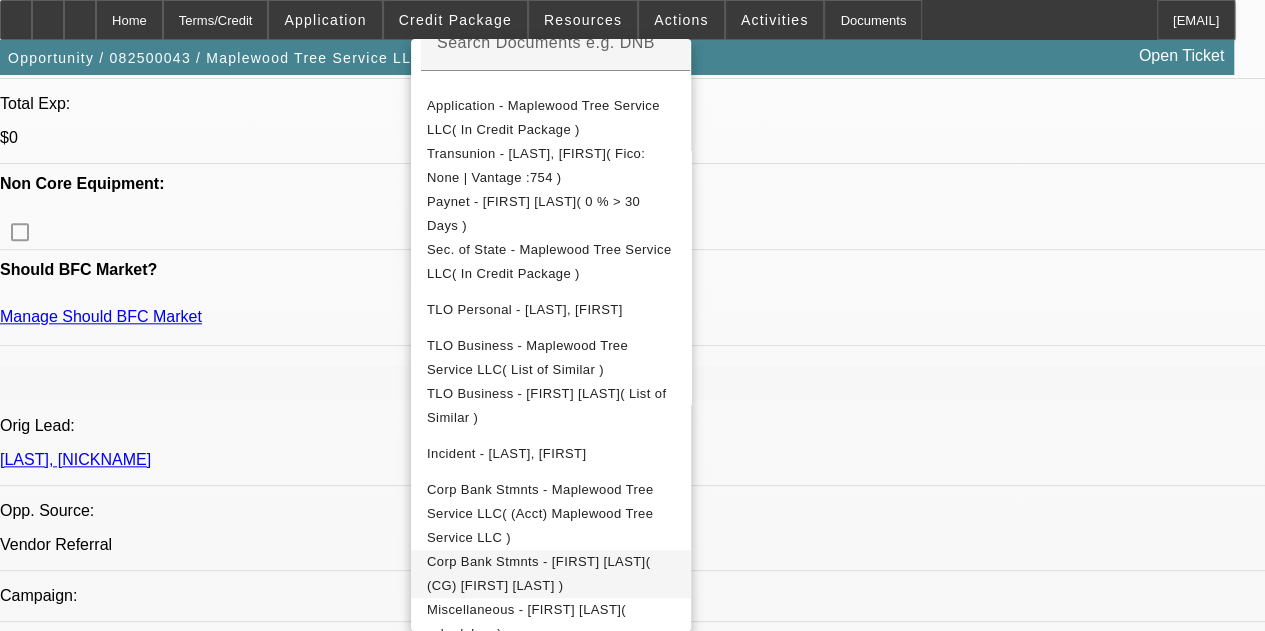 click on "Corp Bank Stmnts - [FIRST] [LAST]( (CG) [FIRST] [LAST] )" at bounding box center (538, 573) 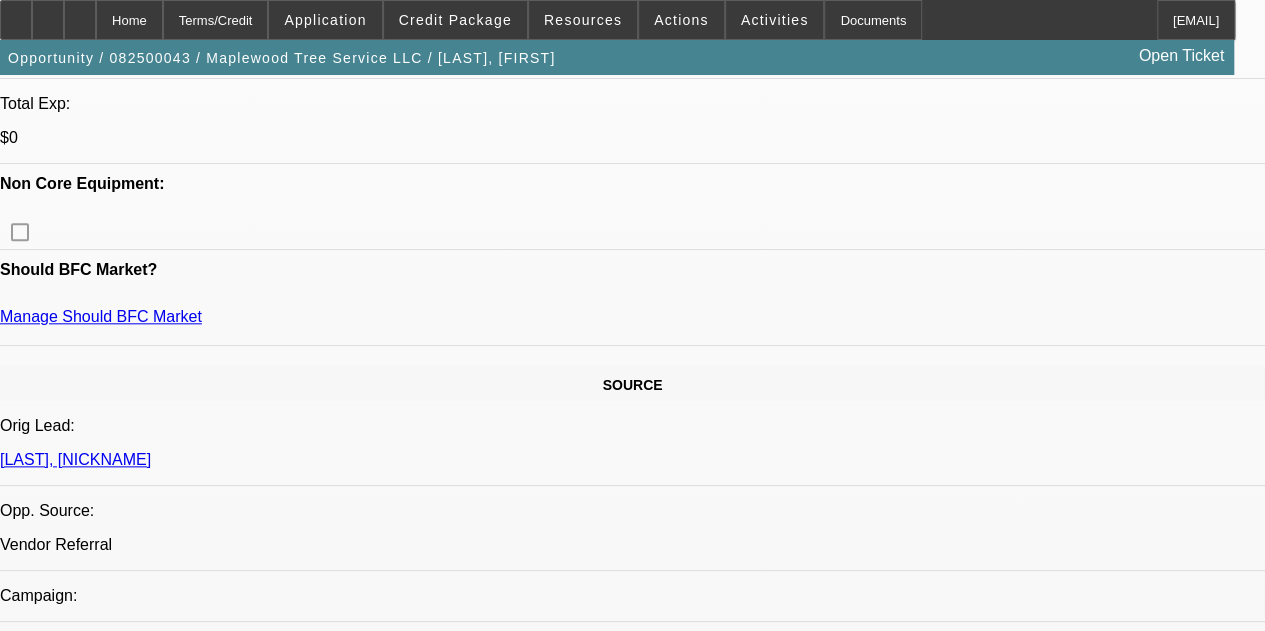 click on "[FIRST] [MIDDLE] [LAST]" at bounding box center (295, 2349) 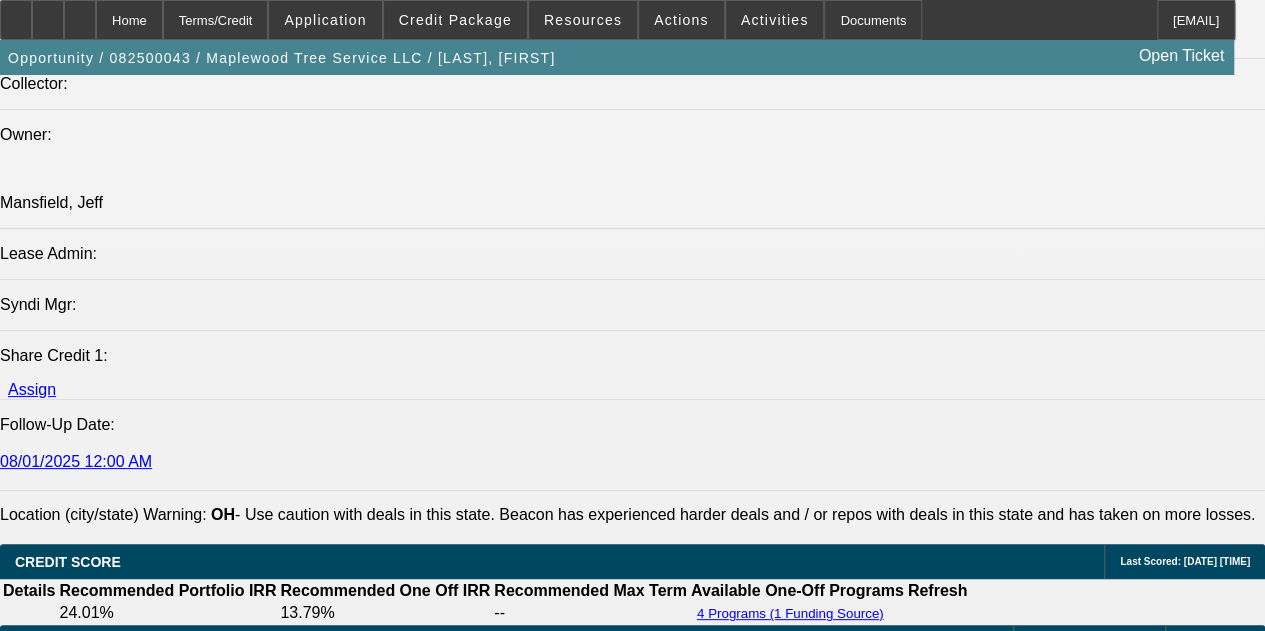 scroll, scrollTop: 2900, scrollLeft: 0, axis: vertical 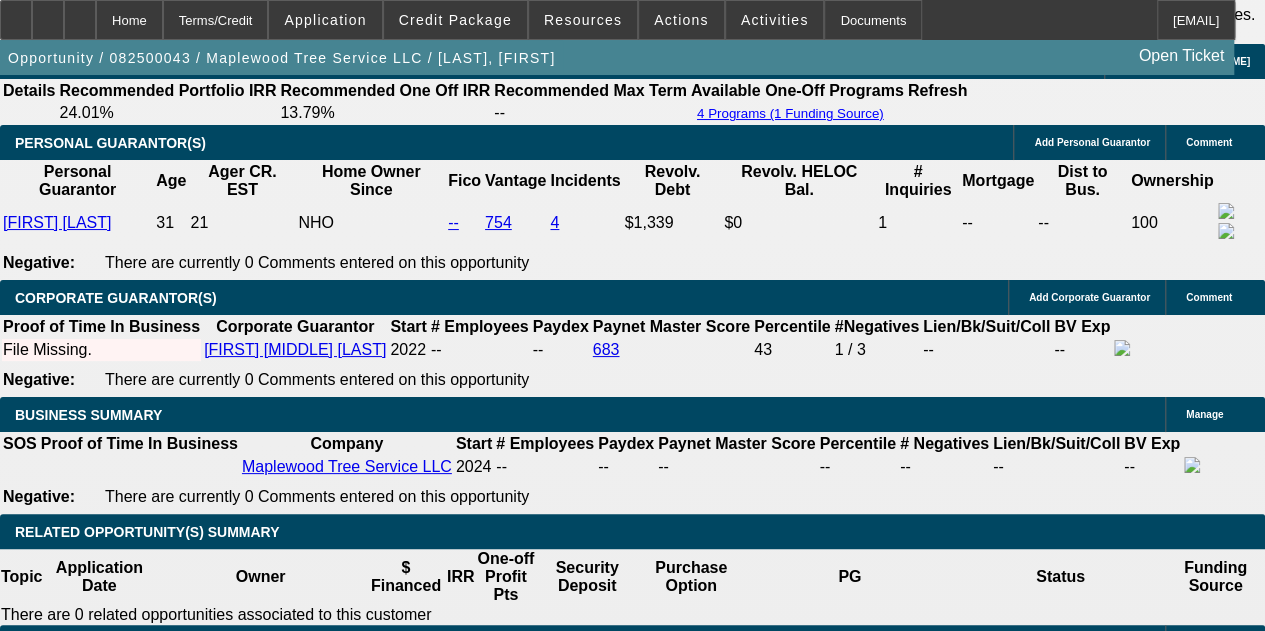 click on "Manage" 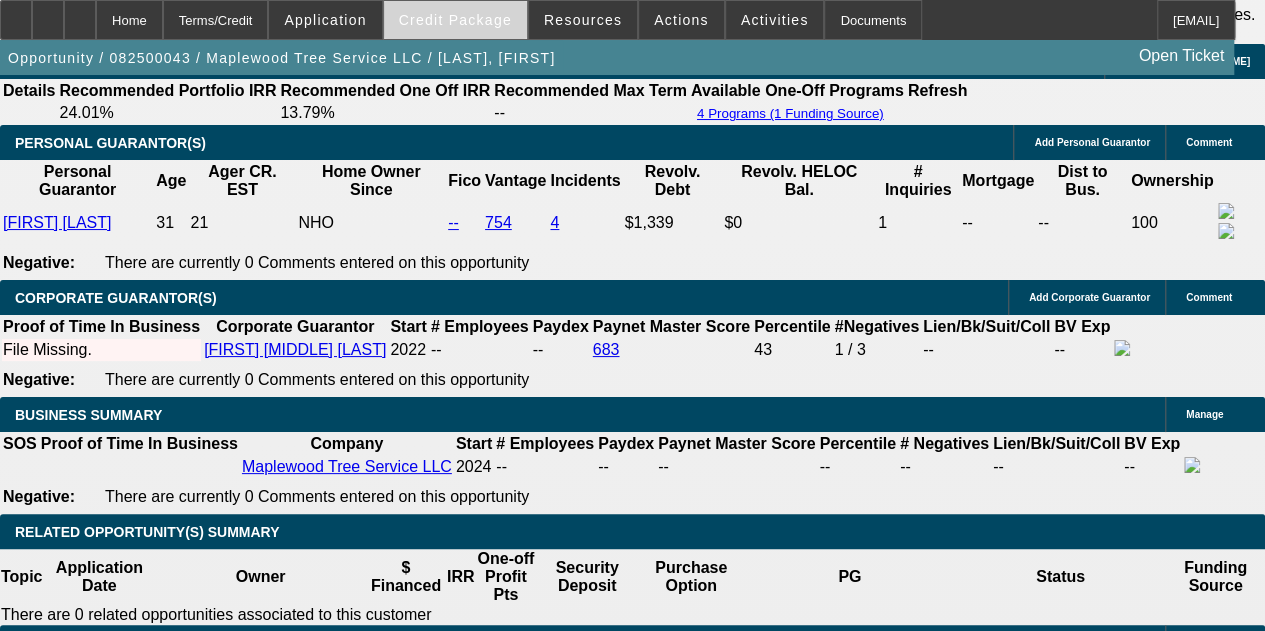 click on "Credit Package" at bounding box center (455, 20) 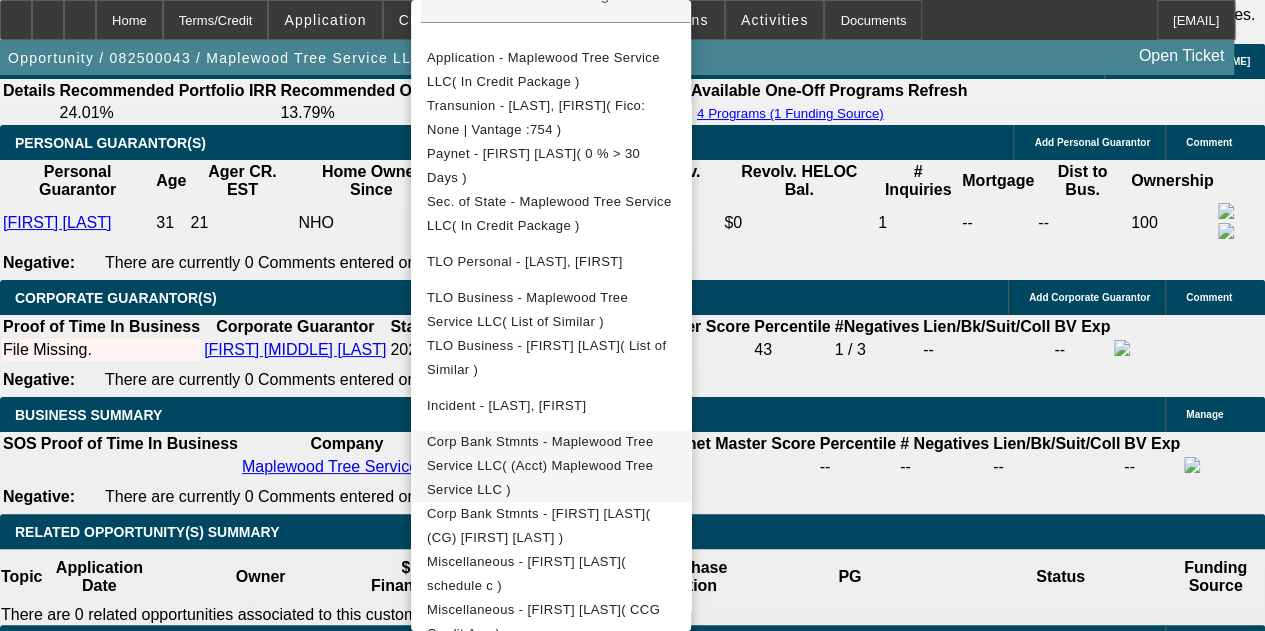 scroll, scrollTop: 0, scrollLeft: 0, axis: both 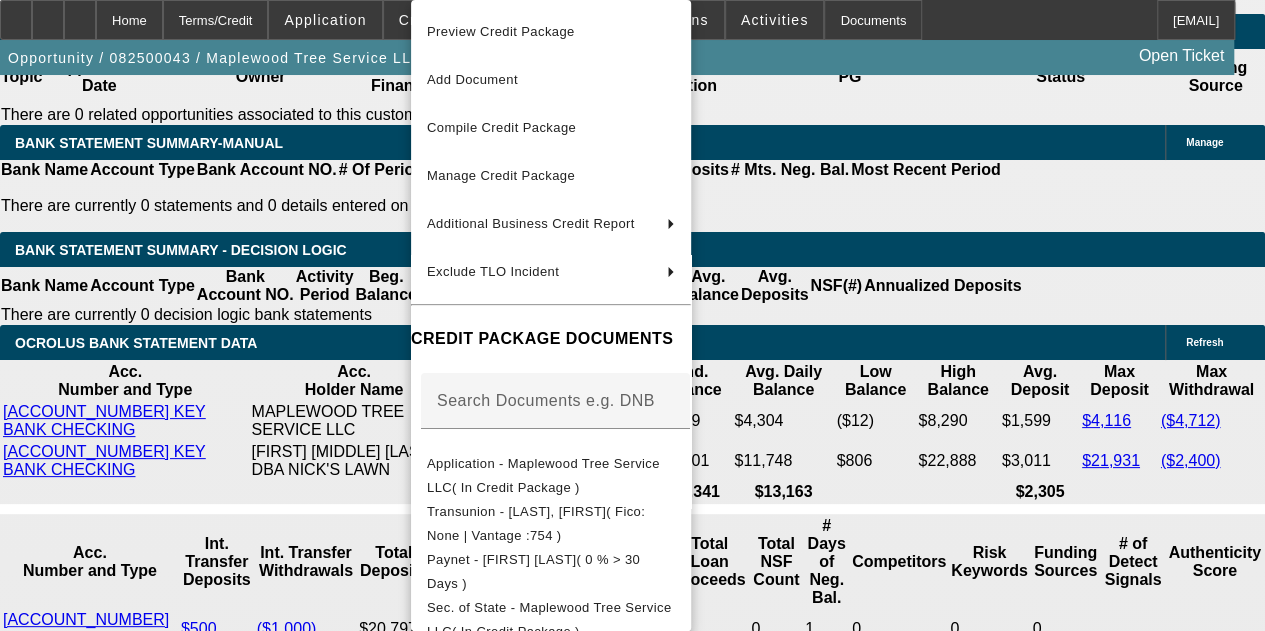 click at bounding box center (632, 315) 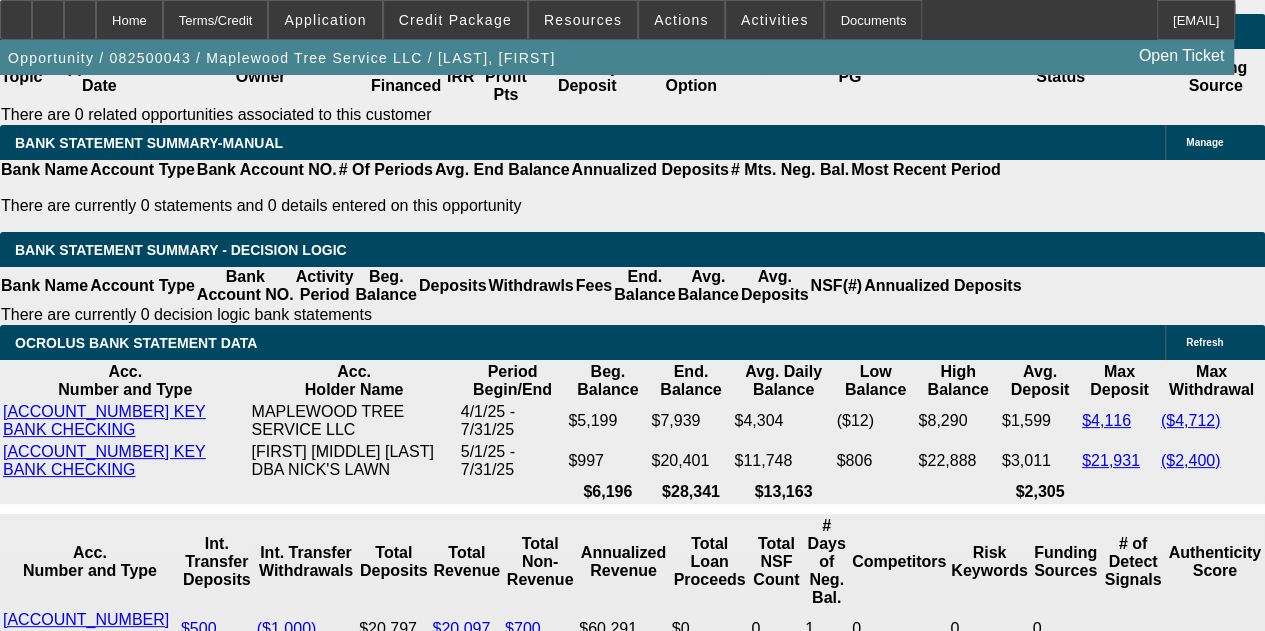 click on "Select Appropriate Vendor" 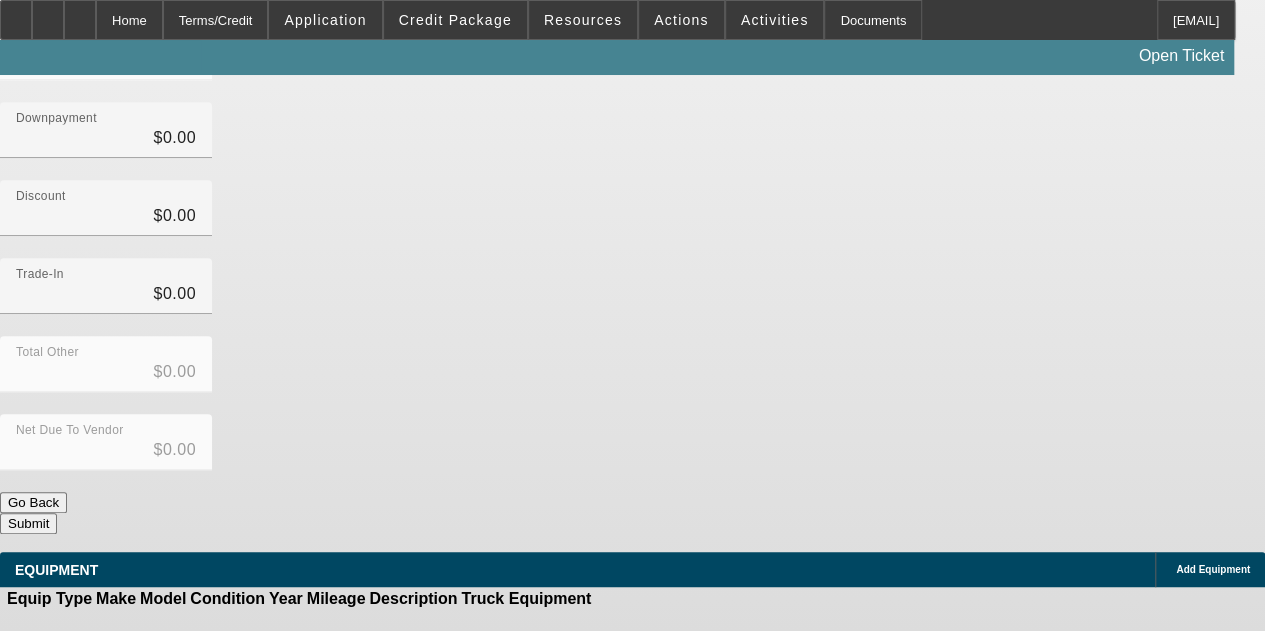 scroll, scrollTop: 0, scrollLeft: 0, axis: both 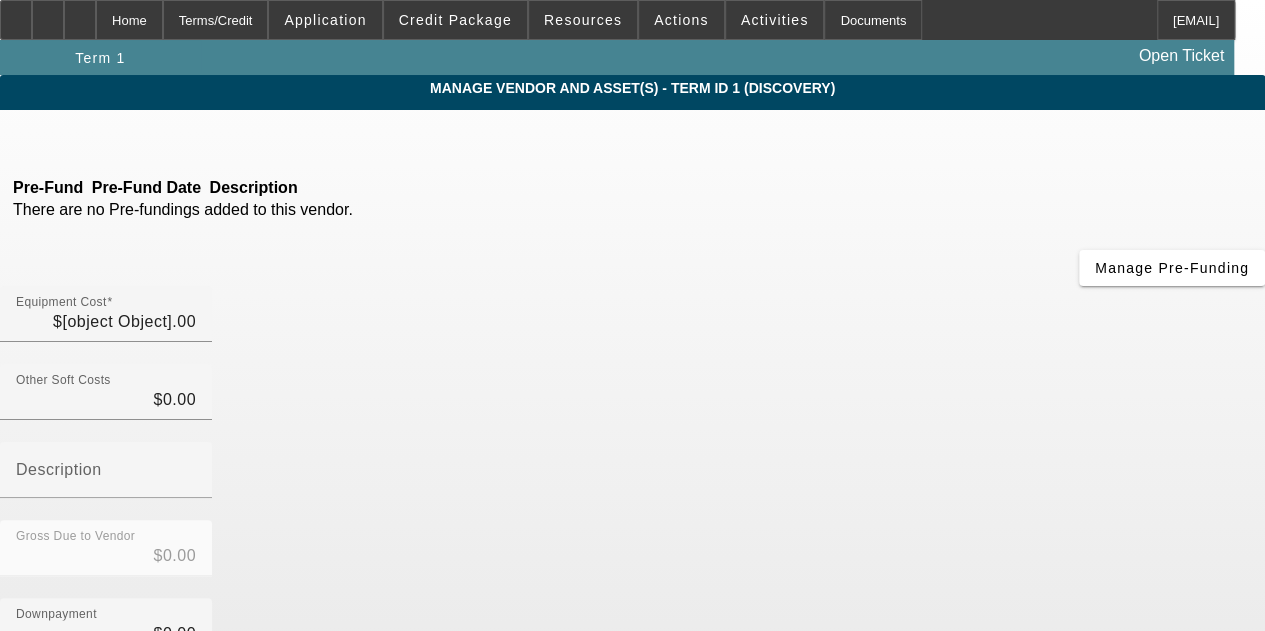 type on "$60,000.00" 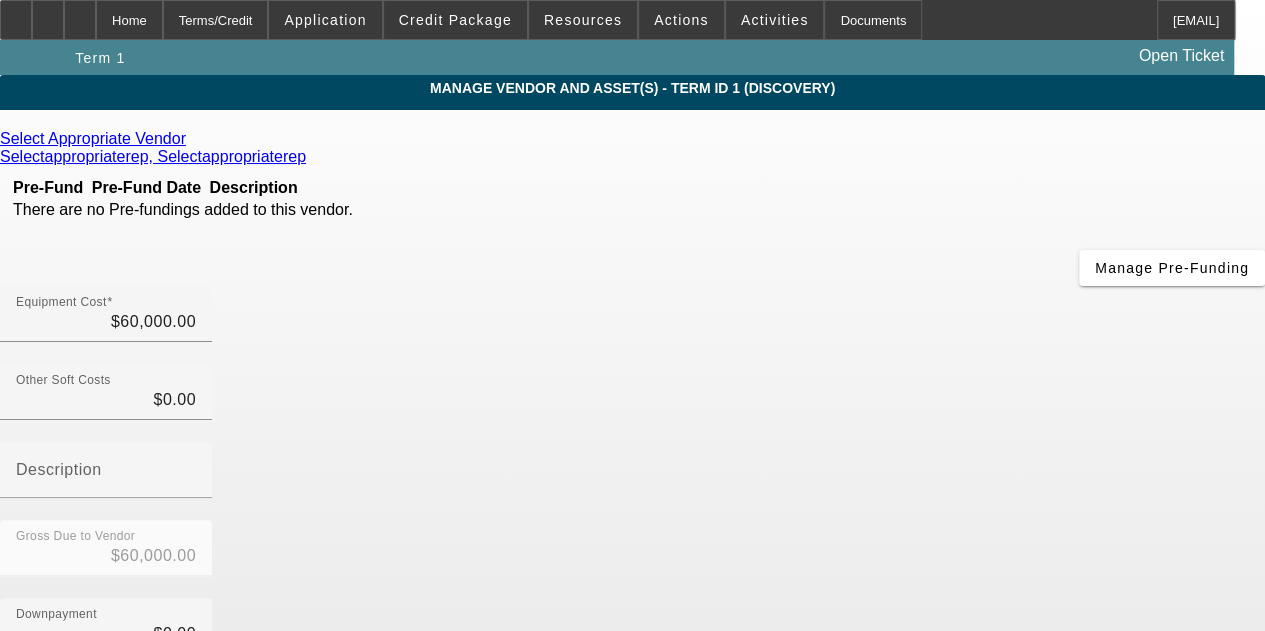 click on "Select Appropriate Vendor" at bounding box center (93, 139) 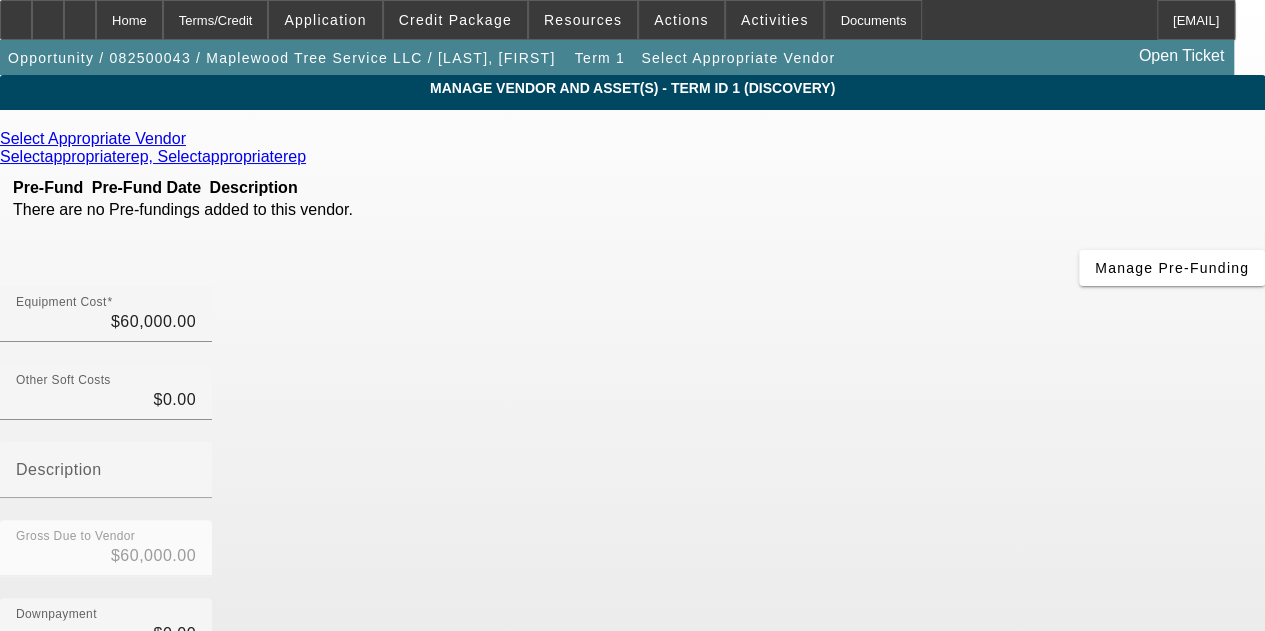 click at bounding box center [191, 138] 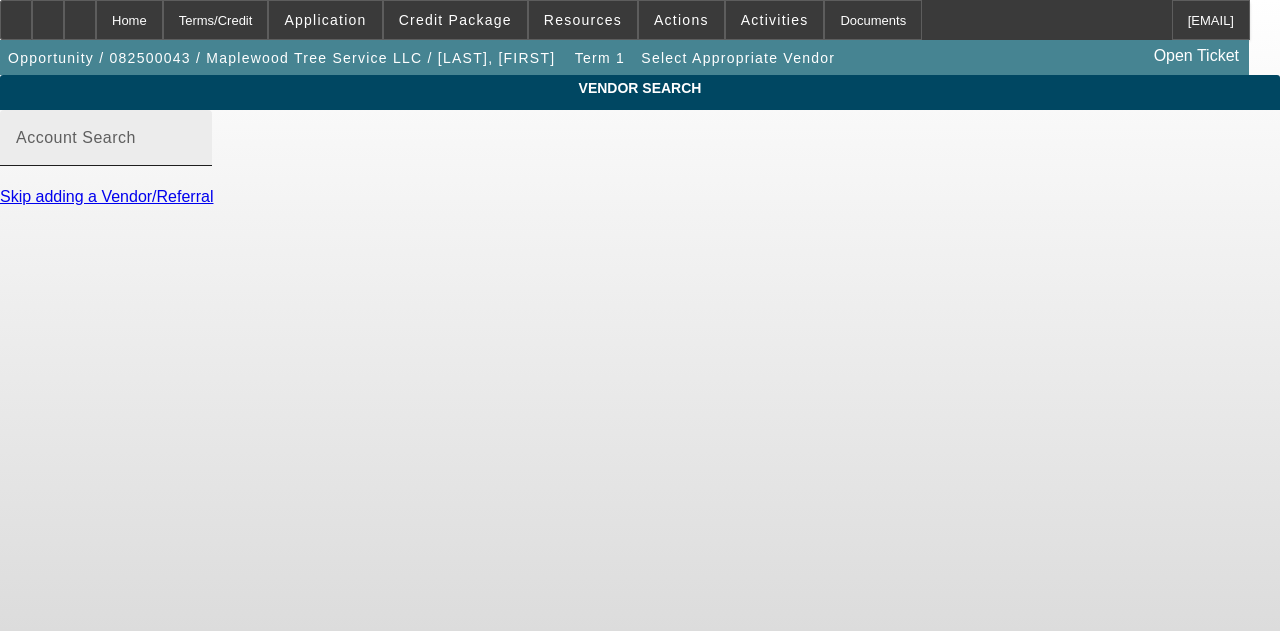 click on "Account Search" 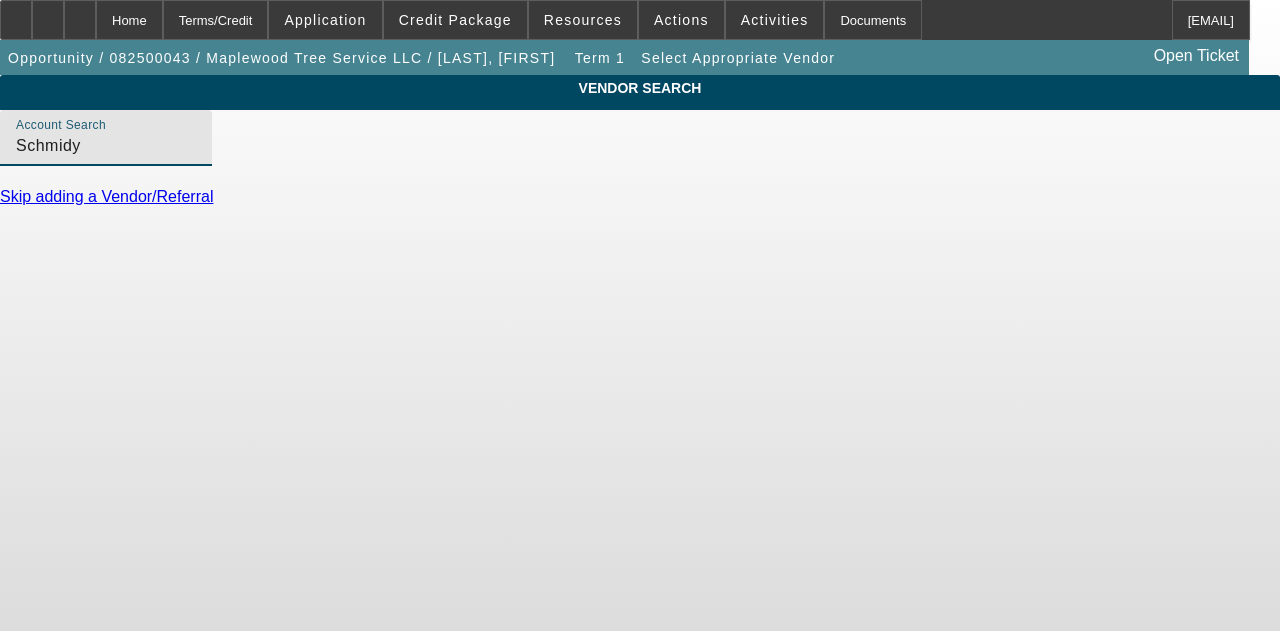 click on "Schmidy" at bounding box center [106, 146] 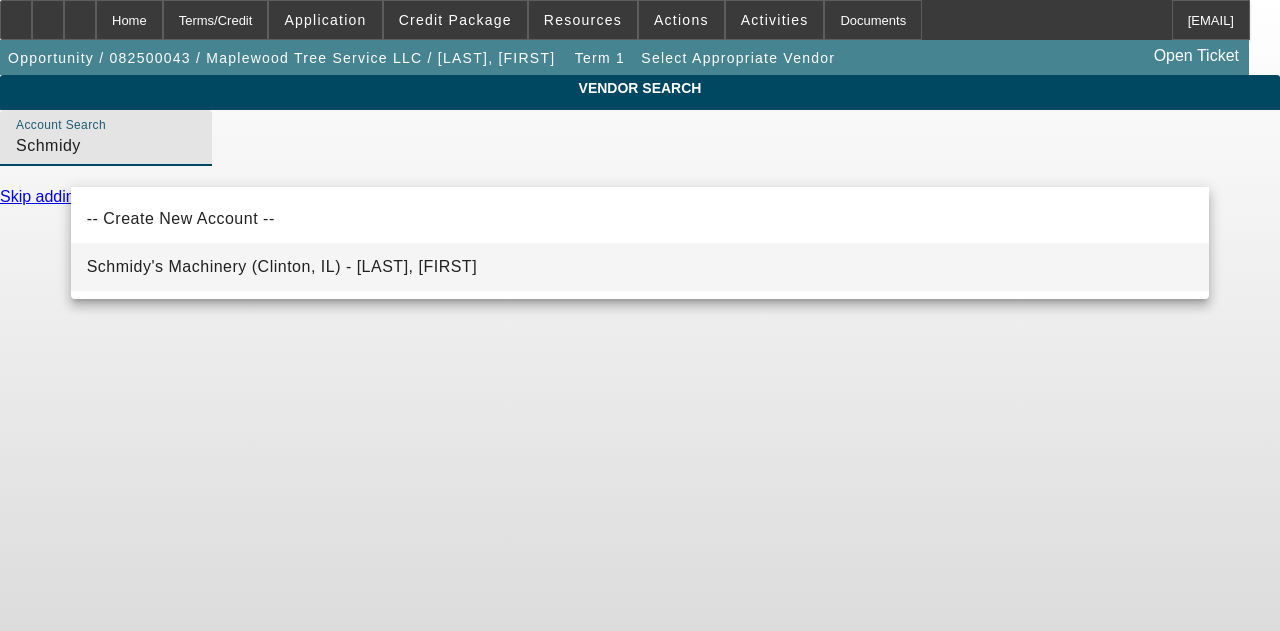 click on "Schmidy's Machinery (Clinton, IL) - [LAST], [FIRST]" at bounding box center (282, 267) 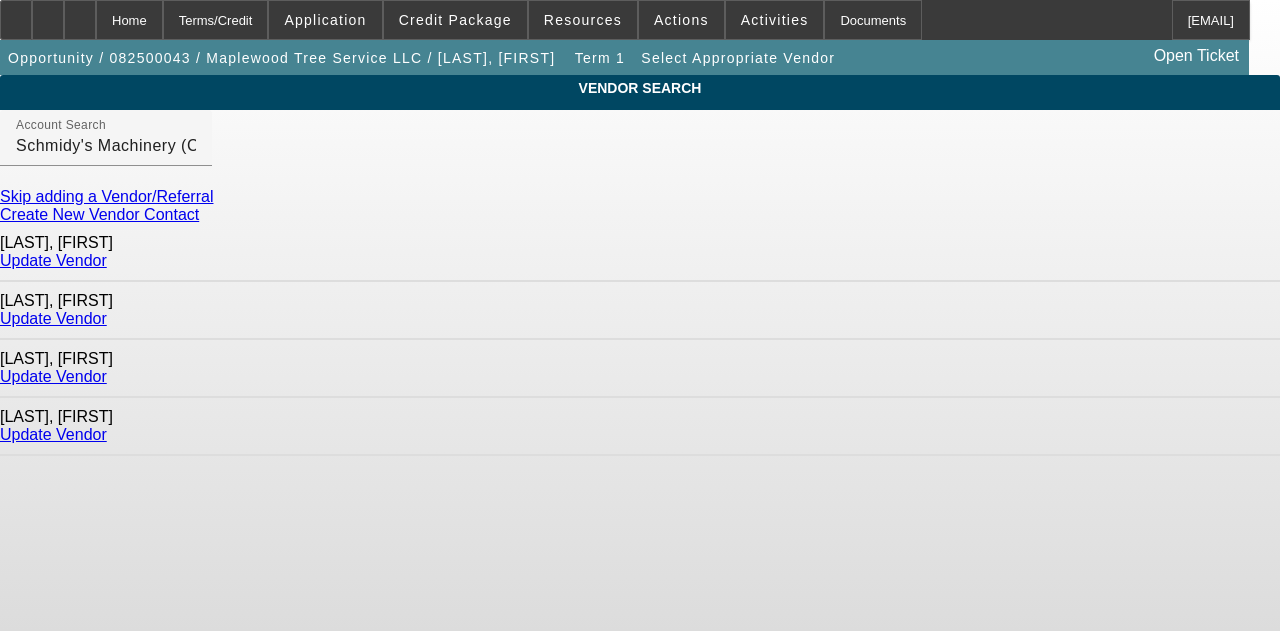 click on "Update Vendor" 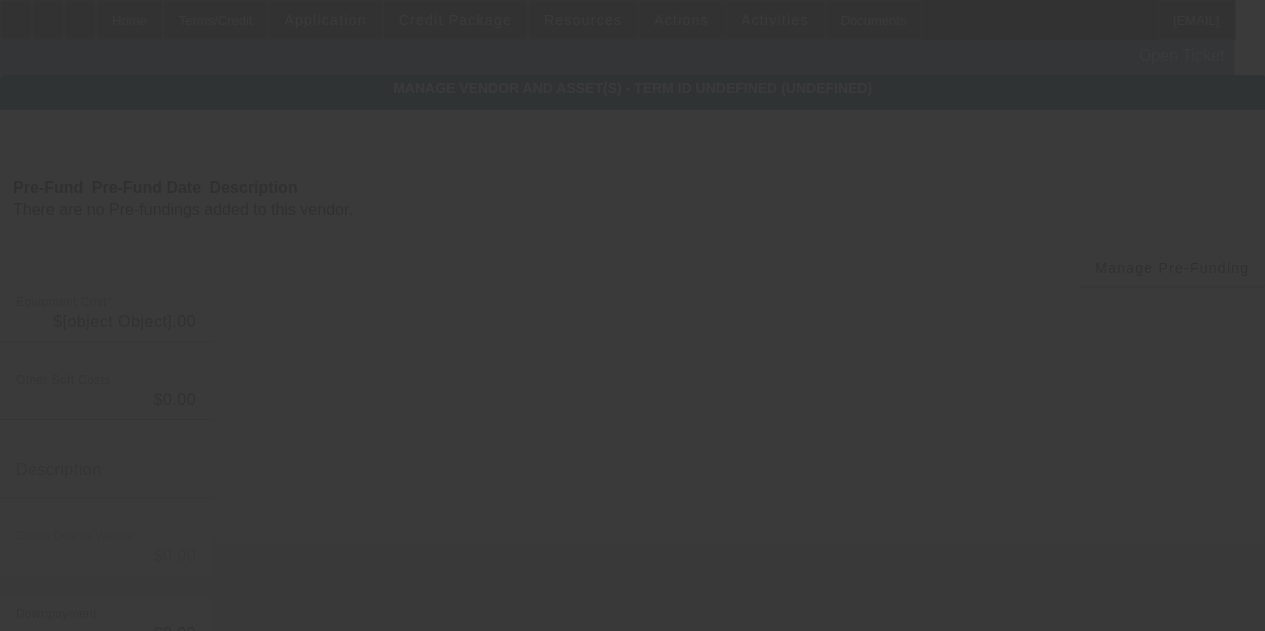 type on "$60,000.00" 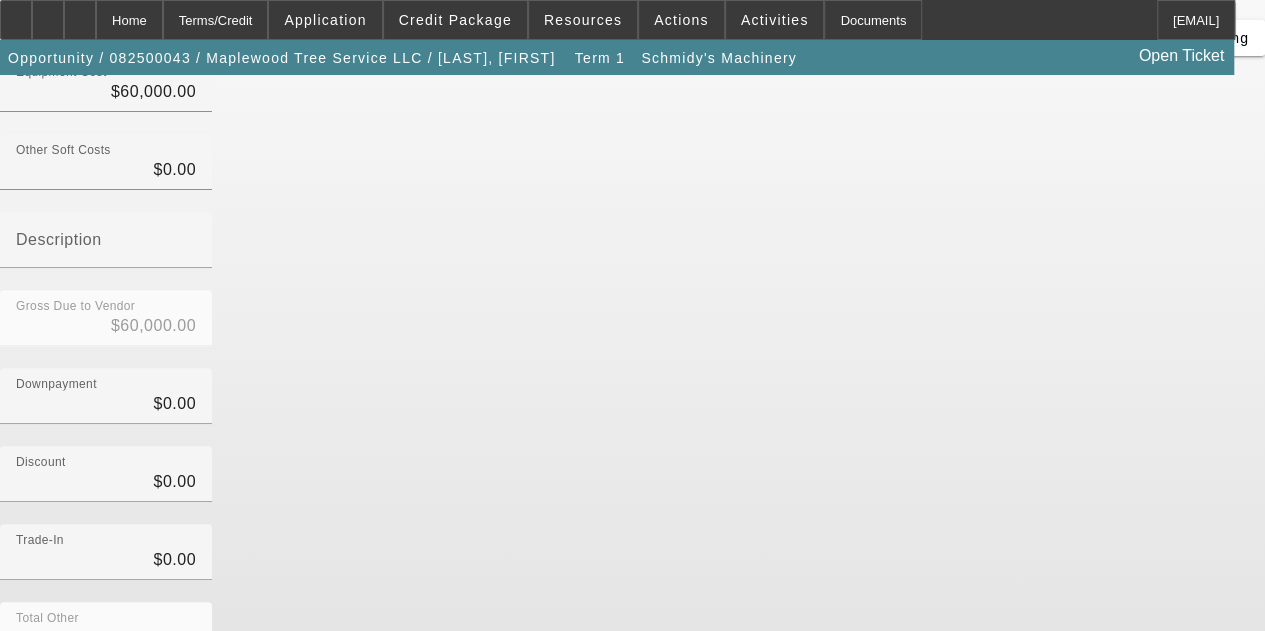 scroll, scrollTop: 296, scrollLeft: 0, axis: vertical 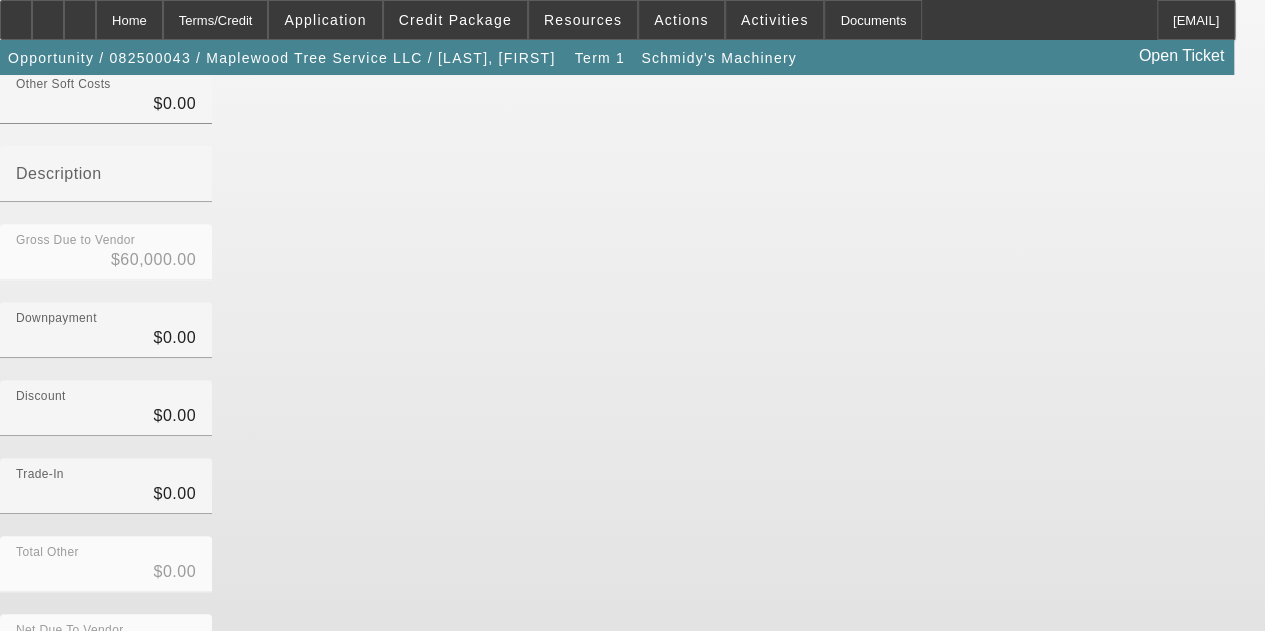 click on "Add Equipment" at bounding box center (1213, 769) 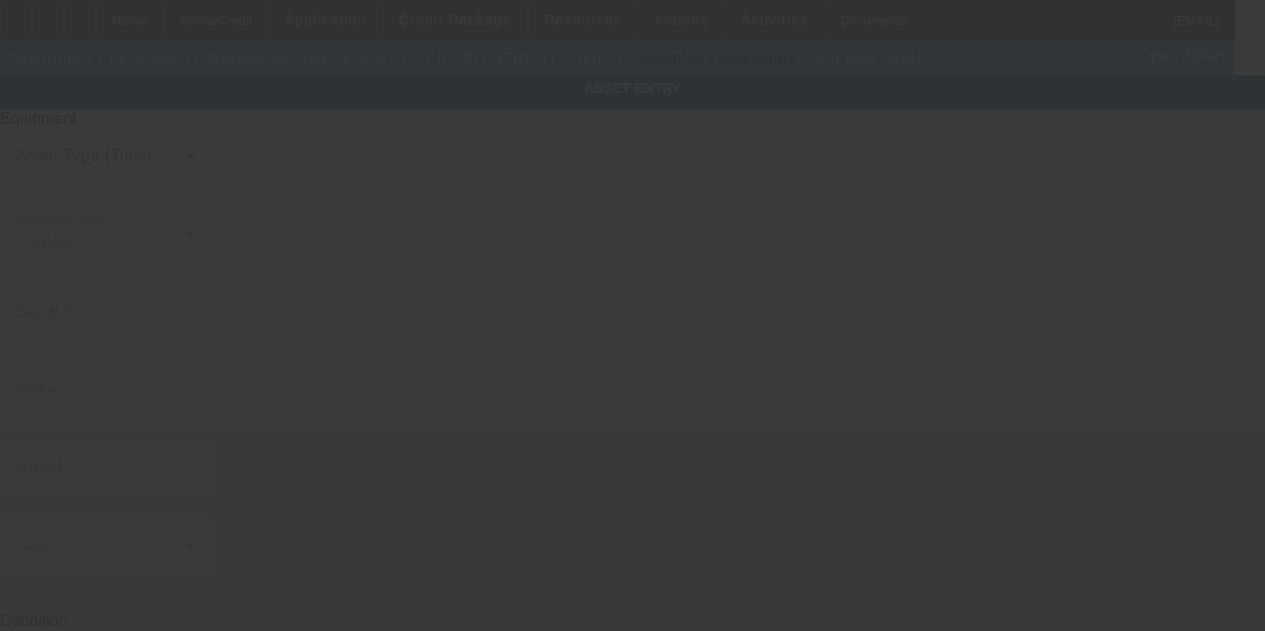 type on "[STREET]" 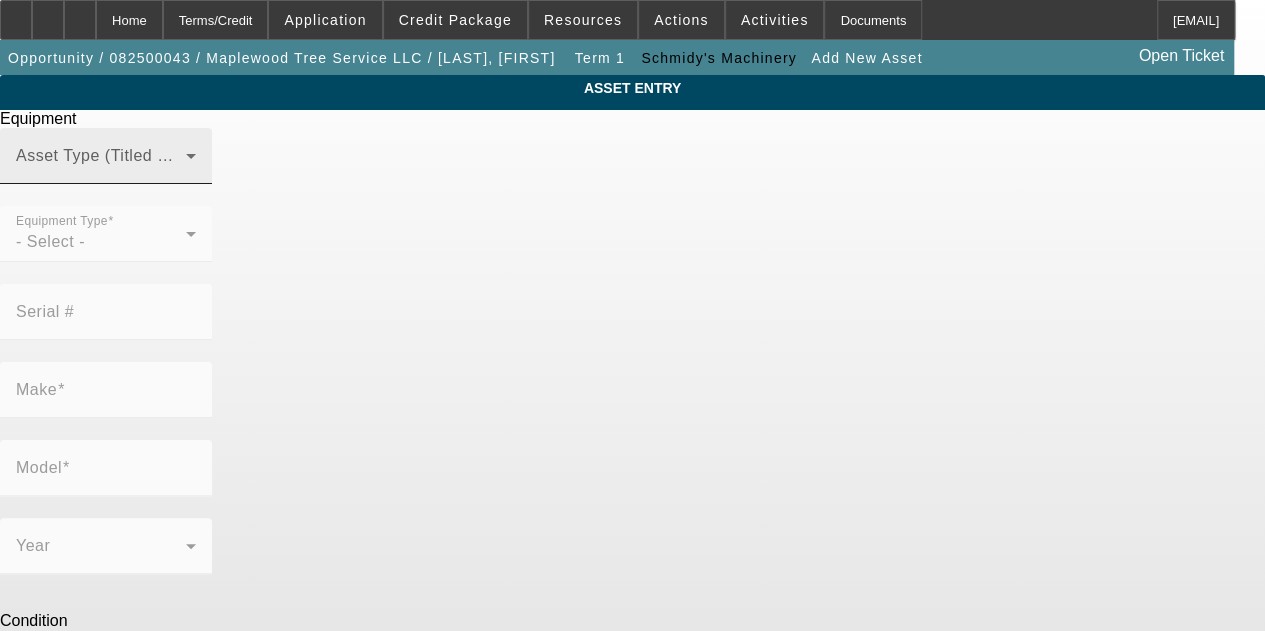 click at bounding box center [101, 164] 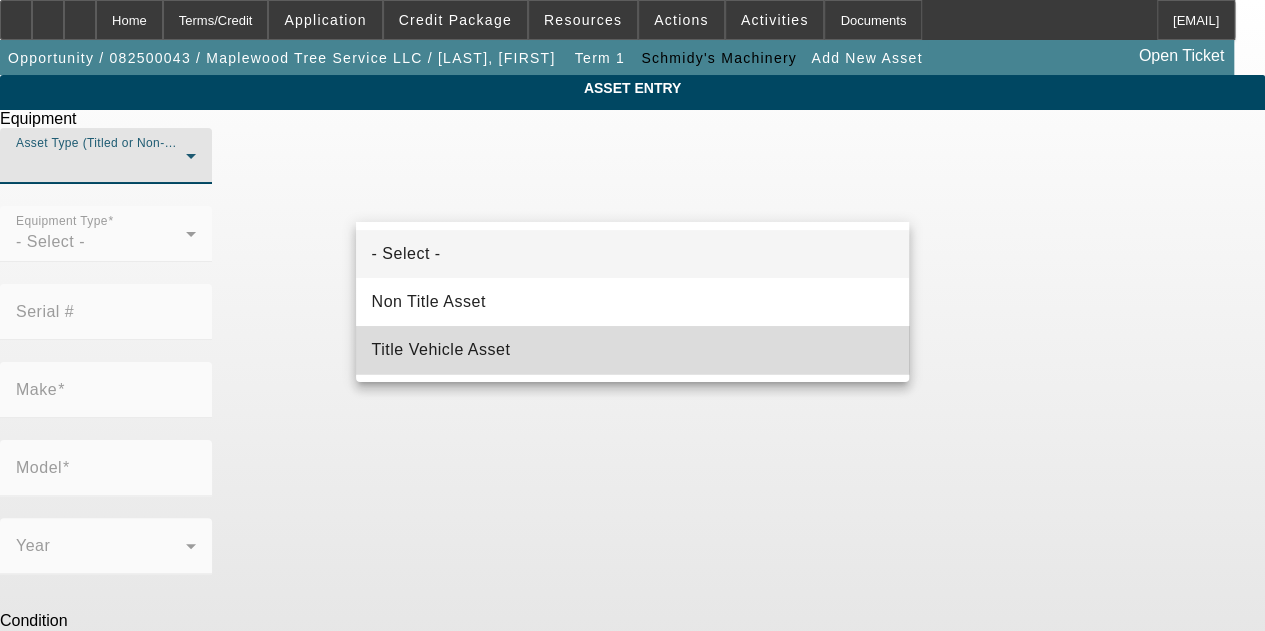 click on "Title Vehicle Asset" at bounding box center (633, 350) 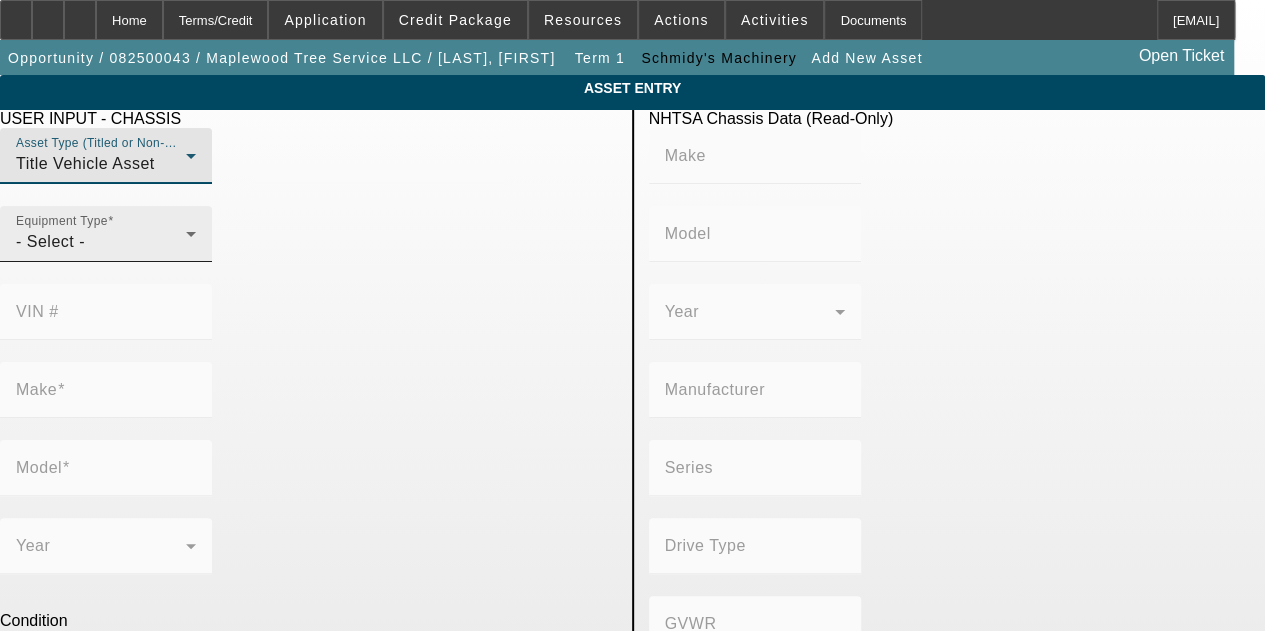 click on "- Select -" at bounding box center [101, 242] 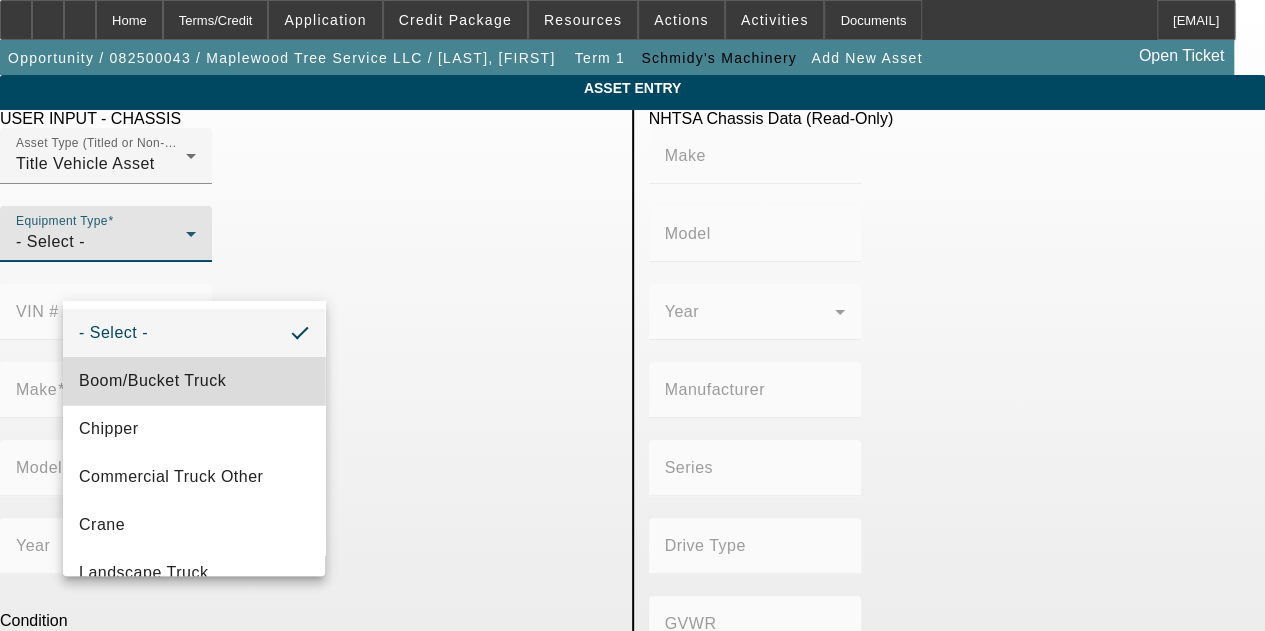 click on "Boom/Bucket Truck" at bounding box center [194, 381] 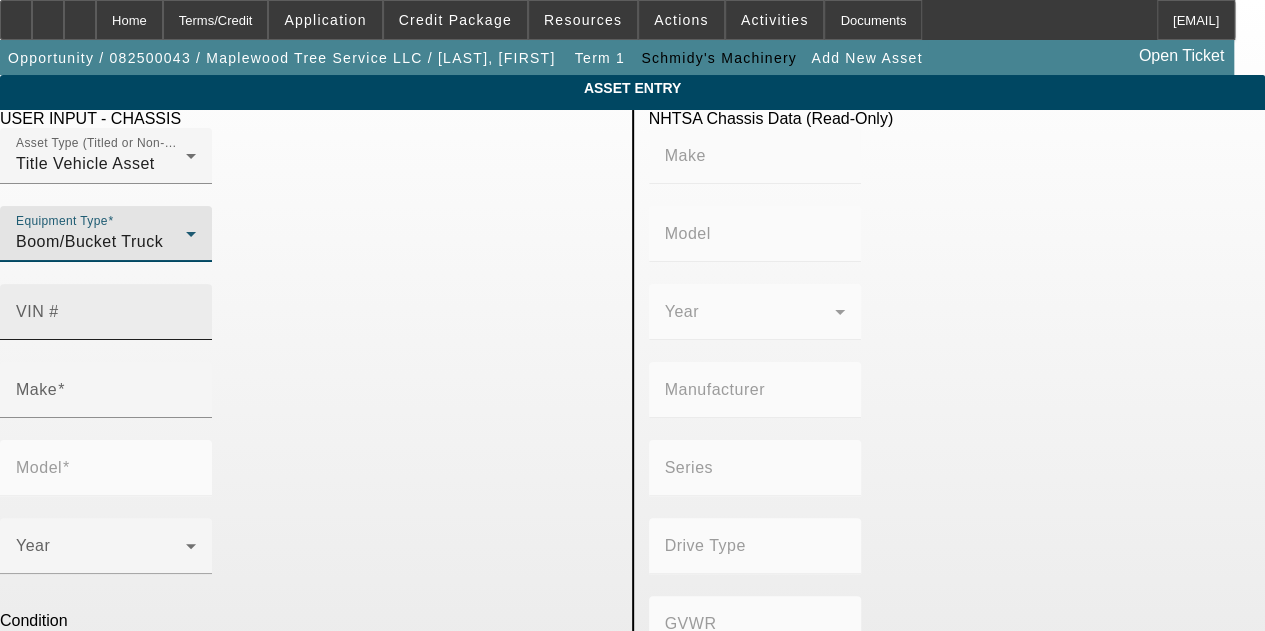 click on "VIN #" at bounding box center [106, 320] 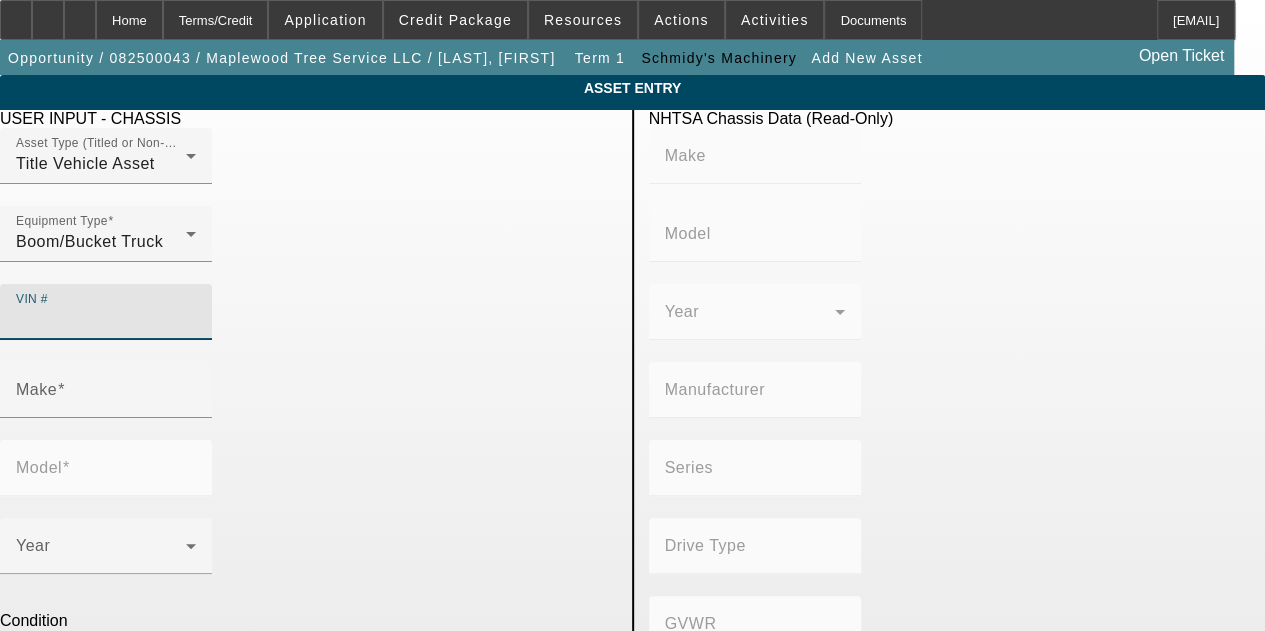 paste on "[FIRST] [LAST] founded Nick's Lawn in 2015, a full-service landscaping and tree pruning business. To expand further into the tree pruning, removal, and stump grinding sector, he established Maplewood Tree Service LLC in 2024 as a separate business entity, following the advice of his CPA. This structure allows him to operate the landscaping and tree service divisions under separate business umbrellas.  Nick is seeking pre-approval to finance a used 2015 Ford F750 forestry bucket truck under the Maplewood Tree Service name in order to begin establishing credit for the new entity. His original company, Nick’s Lawn, will serve as the corporate guarantor on the transaction. Bank statements for both entities, along with a copy of the 2015 Schedule C for the guarantor, are included in the file." 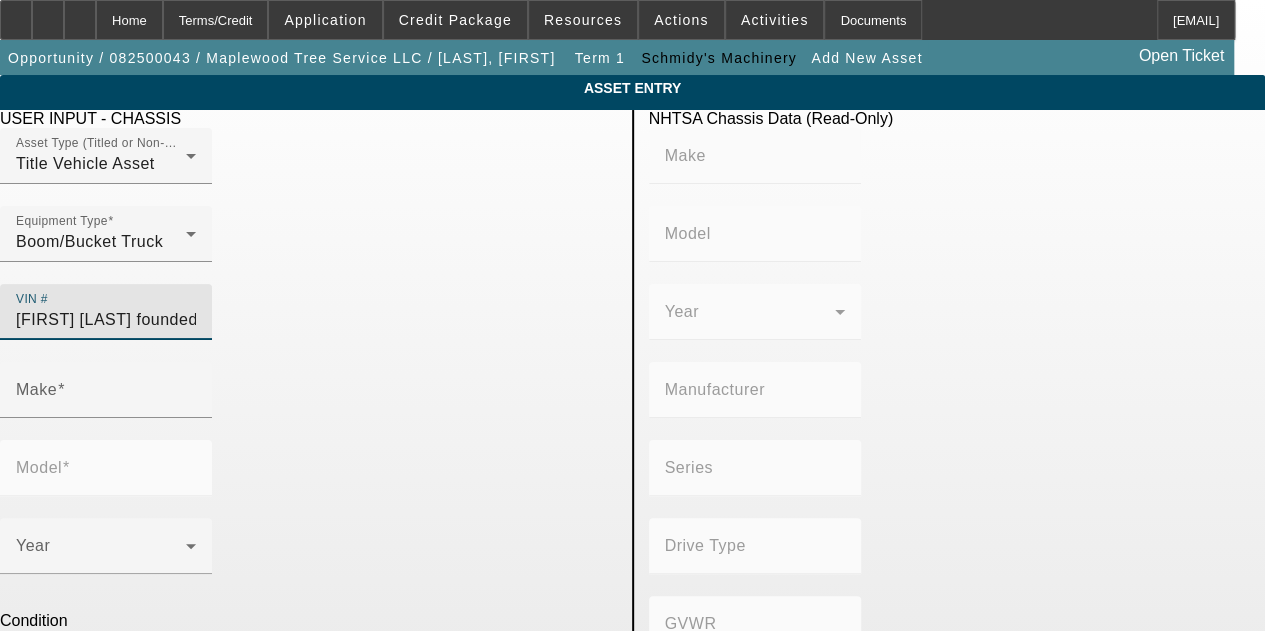 scroll, scrollTop: 0, scrollLeft: 4346, axis: horizontal 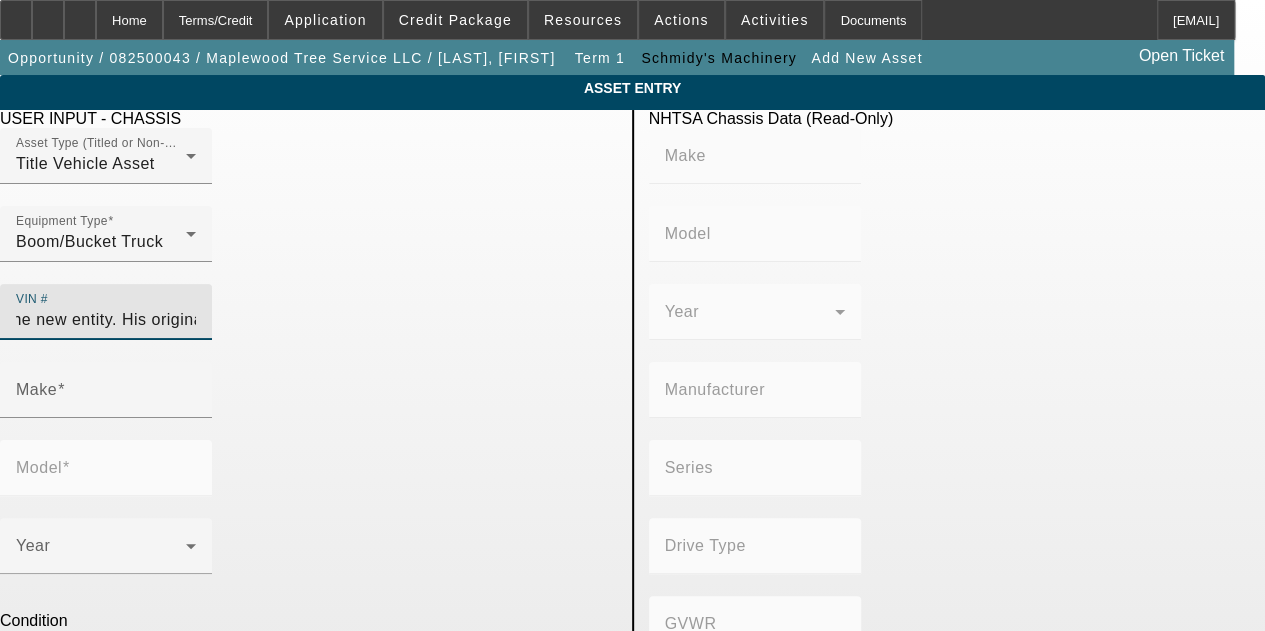 type on "[FIRST] [LAST] FOUNDED NICK'S LAWN IN 2015, A FULL-SERVICE LANDSCAPING AND TREE PRUNING BUSINESS. TO EXPAND FURTHER INTO THE TREE PRUNING, REMOVAL, AND STUMP GRINDING SECTOR, HE ESTABLISHED MAPLEWOOD TREE SERVICE LLC IN 2024 AS A SEPARATE BUSINESS ENTITY, FOLLOWING THE ADVICE OF HIS CPA. THIS STRUCTURE ALLOWS HIM TO OPERATE THE LANDSCAPING AND TREE SERVICE DIVISIONS UNDER SEPARATE BUSINESS UMBRELLAS.  NICK IS SEEKING PRE-APPROVAL TO FINANCE A USED 2015 FORD F750 FORESTRY BUCKET TRUCK UNDER THE MAPLEWOOD TREE SERVICE NAME IN ORDER TO BEGIN ESTABLISHING CREDIT FOR THE NEW ENTITY. HIS ORIGINAL COMPANY, NICK’S LAWN, WILL SERVE AS THE CORPORATE GUARANTOR ON THE TRANSACTION. BANK STATEMENTS FOR BOTH ENTITIES, ALONG WITH A COPY OF THE 2015 SCHEDULE C FOR THE GUARANTOR, ARE INCLUDED IN THE FILE." 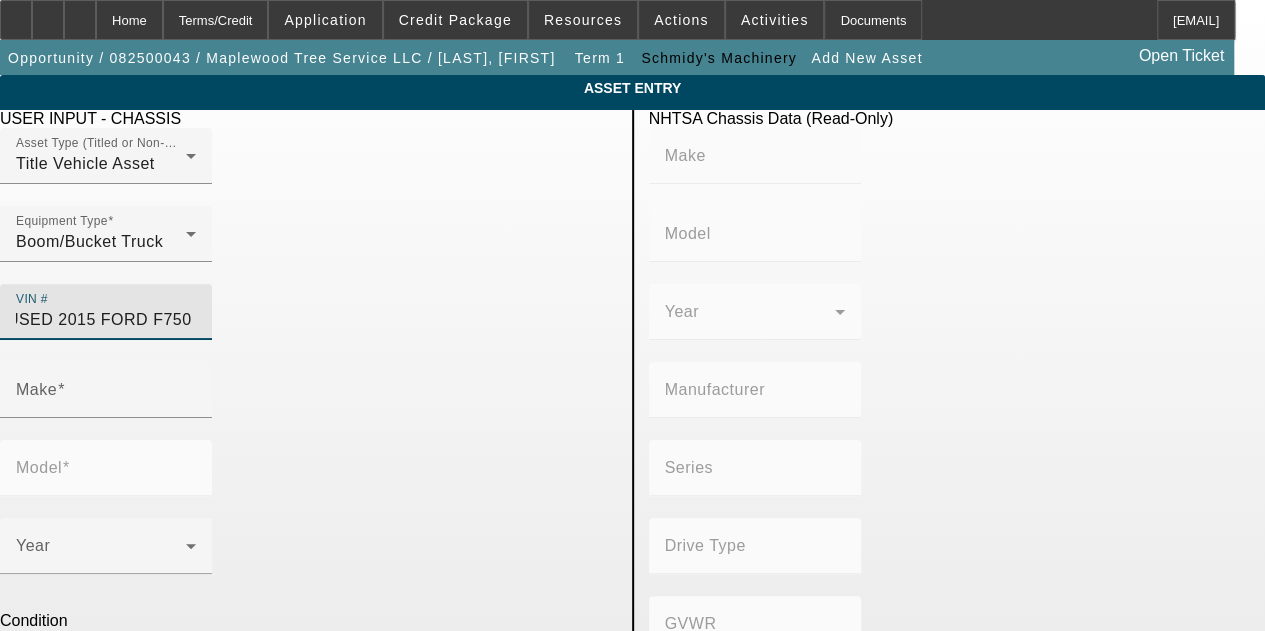 scroll, scrollTop: 0, scrollLeft: 0, axis: both 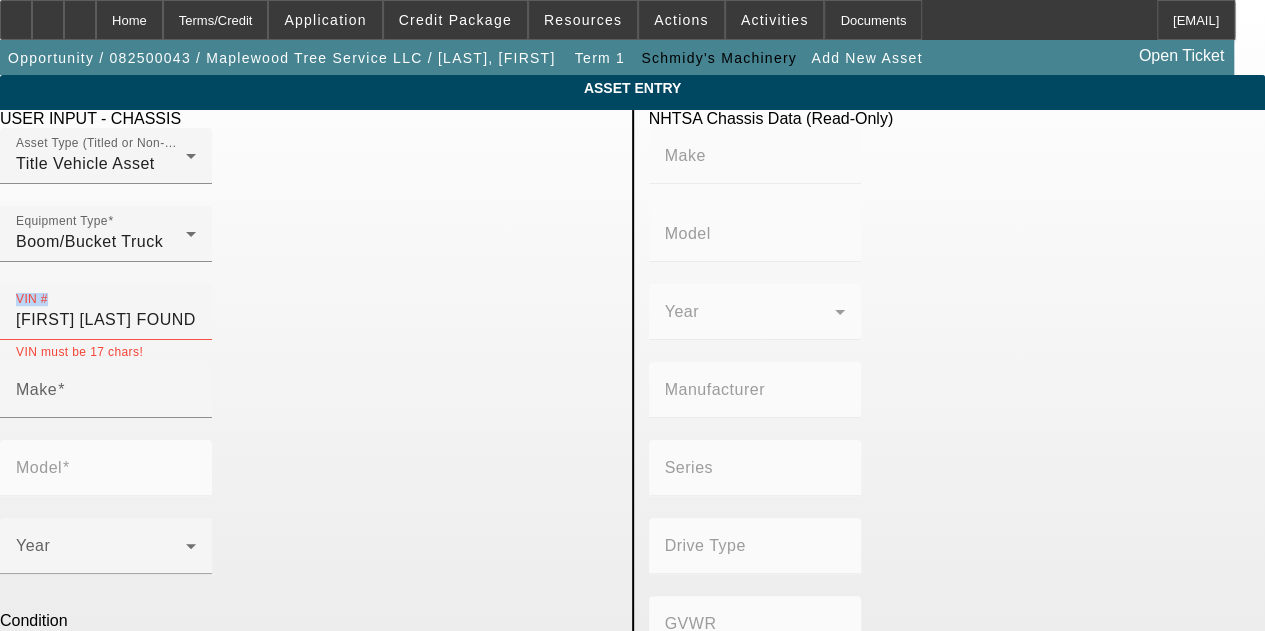 drag, startPoint x: 604, startPoint y: 282, endPoint x: 351, endPoint y: 277, distance: 253.04941 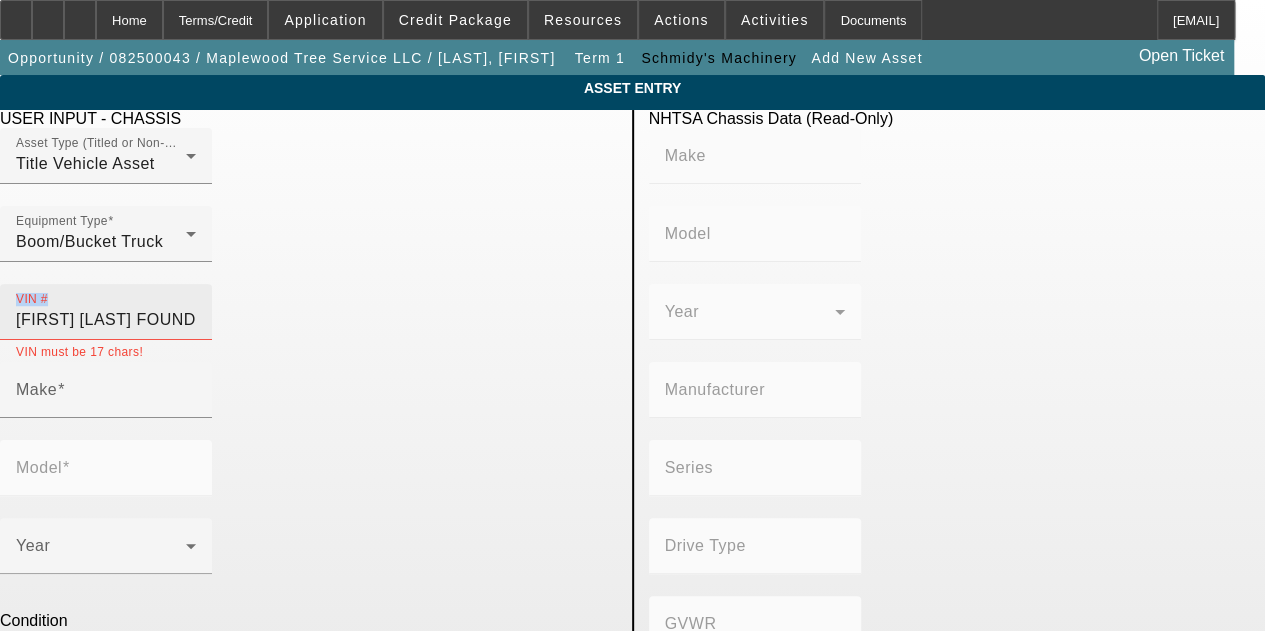 click on "[FIRST] [LAST] FOUNDED NICK'S LAWN IN 2015, A FULL-SERVICE LANDSCAPING AND TREE PRUNING BUSINESS. TO EXPAND FURTHER INTO THE TREE PRUNING, REMOVAL, AND STUMP GRINDING SECTOR, HE ESTABLISHED MAPLEWOOD TREE SERVICE LLC IN 2024 AS A SEPARATE BUSINESS ENTITY, FOLLOWING THE ADVICE OF HIS CPA. THIS STRUCTURE ALLOWS HIM TO OPERATE THE LANDSCAPING AND TREE SERVICE DIVISIONS UNDER SEPARATE BUSINESS UMBRELLAS.  NICK IS SEEKING PRE-APPROVAL TO FINANCE A USED 2015 FORD F750 FORESTRY BUCKET TRUCK UNDER THE MAPLEWOOD TREE SERVICE NAME IN ORDER TO BEGIN ESTABLISHING CREDIT FOR THE NEW ENTITY. HIS ORIGINAL COMPANY, NICK’S LAWN, WILL SERVE AS THE CORPORATE GUARANTOR ON THE TRANSACTION. BANK STATEMENTS FOR BOTH ENTITIES, ALONG WITH A COPY OF THE 2015 SCHEDULE C FOR THE GUARANTOR, ARE INCLUDED IN THE FILE." at bounding box center [106, 320] 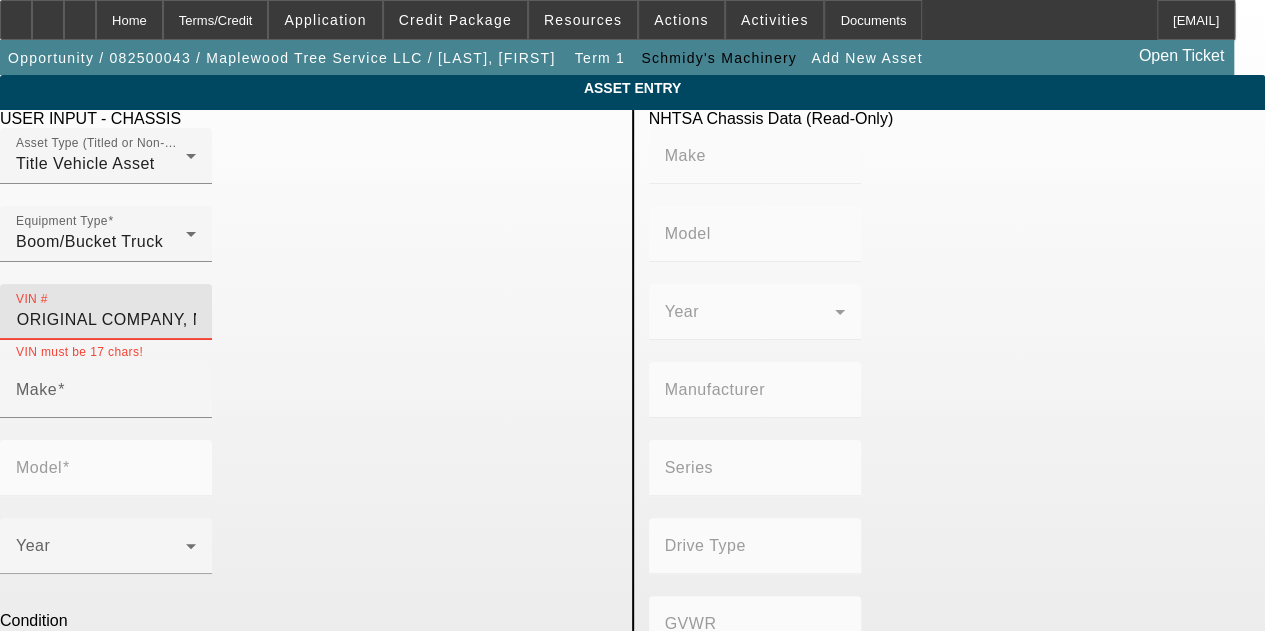 scroll, scrollTop: 0, scrollLeft: 5799, axis: horizontal 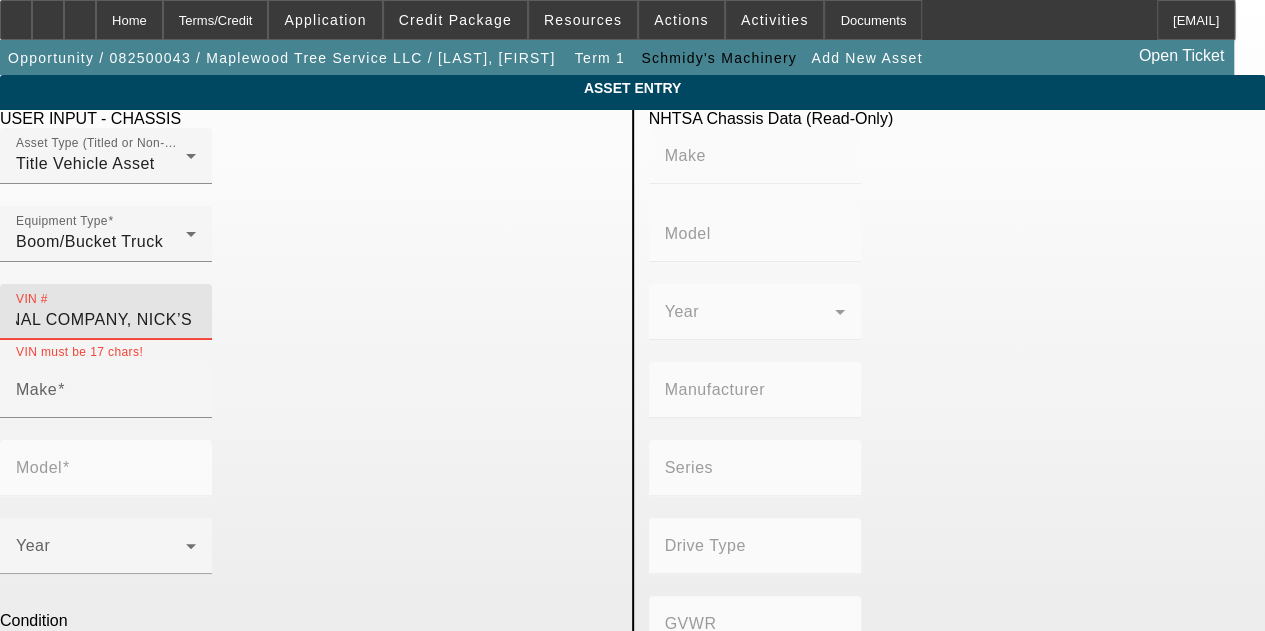 drag, startPoint x: 370, startPoint y: 281, endPoint x: 616, endPoint y: 290, distance: 246.16458 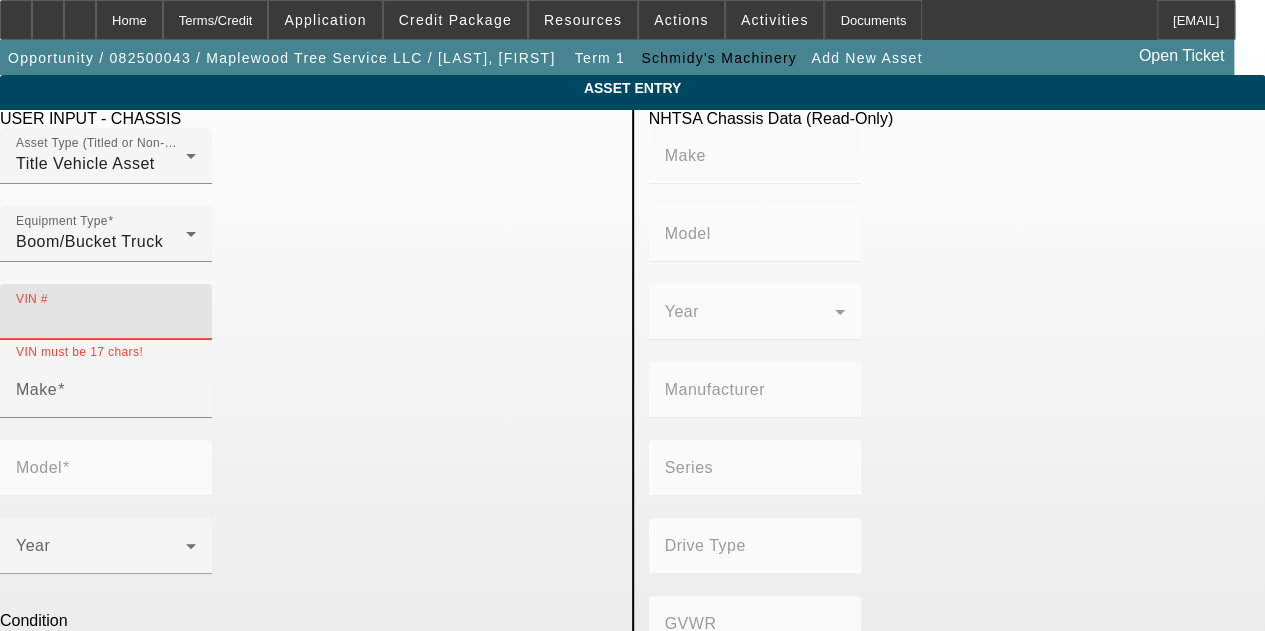scroll, scrollTop: 0, scrollLeft: 0, axis: both 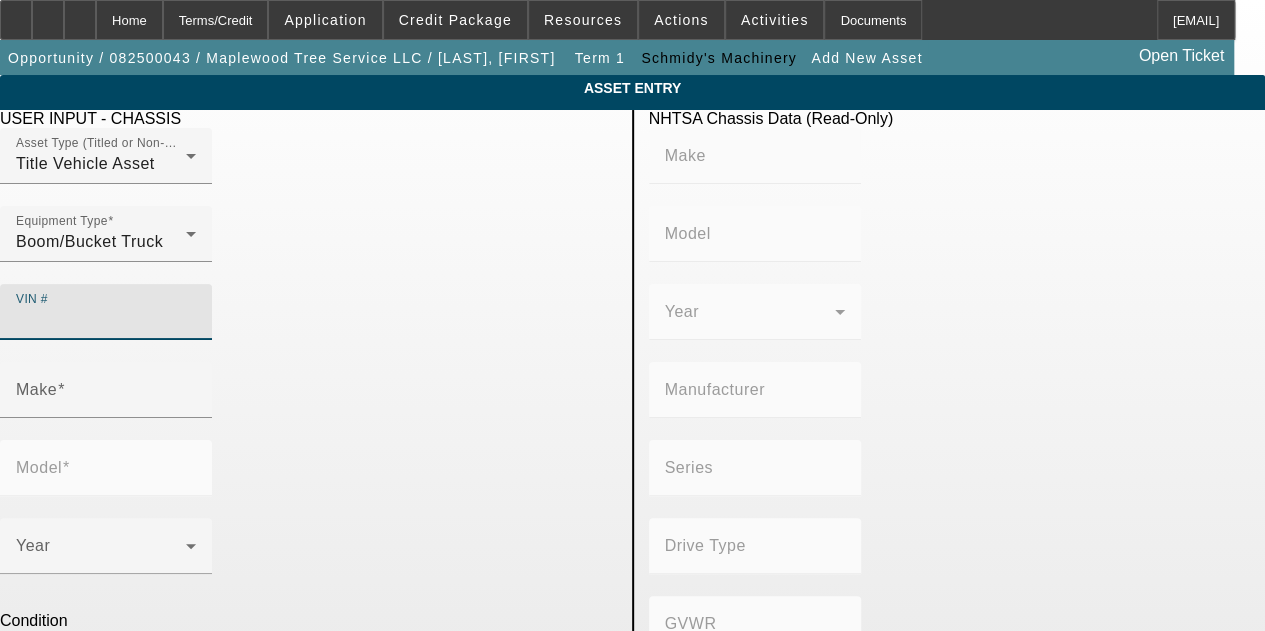 paste on "[VIN]" 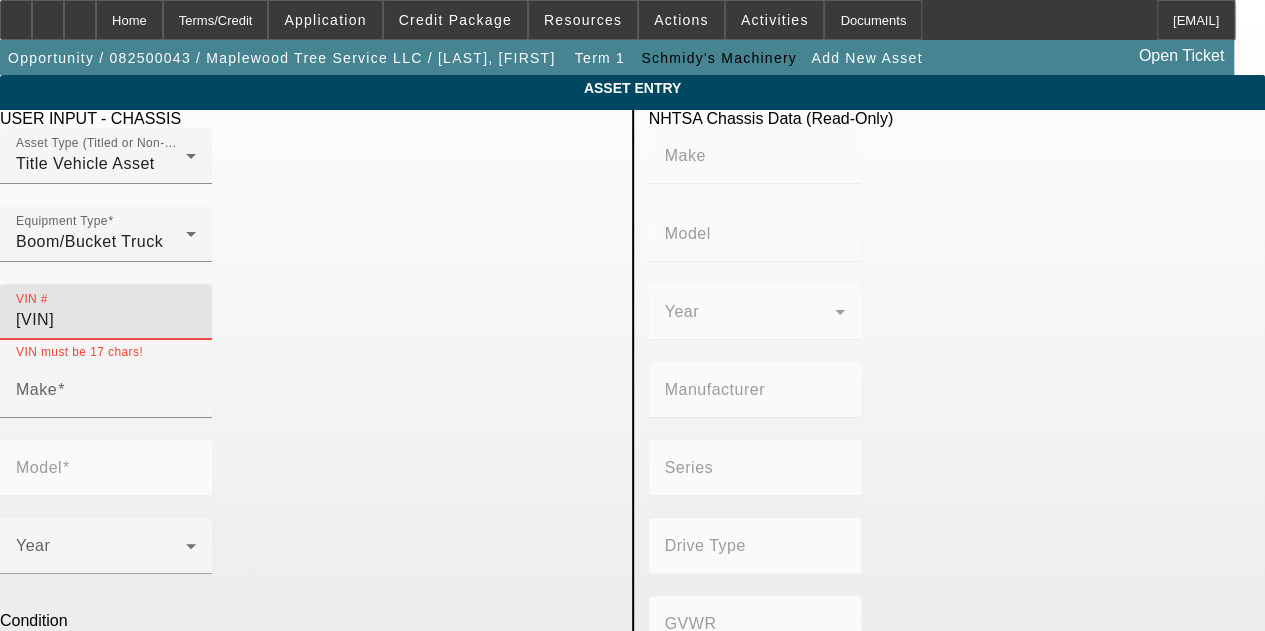 type on "[VIN]" 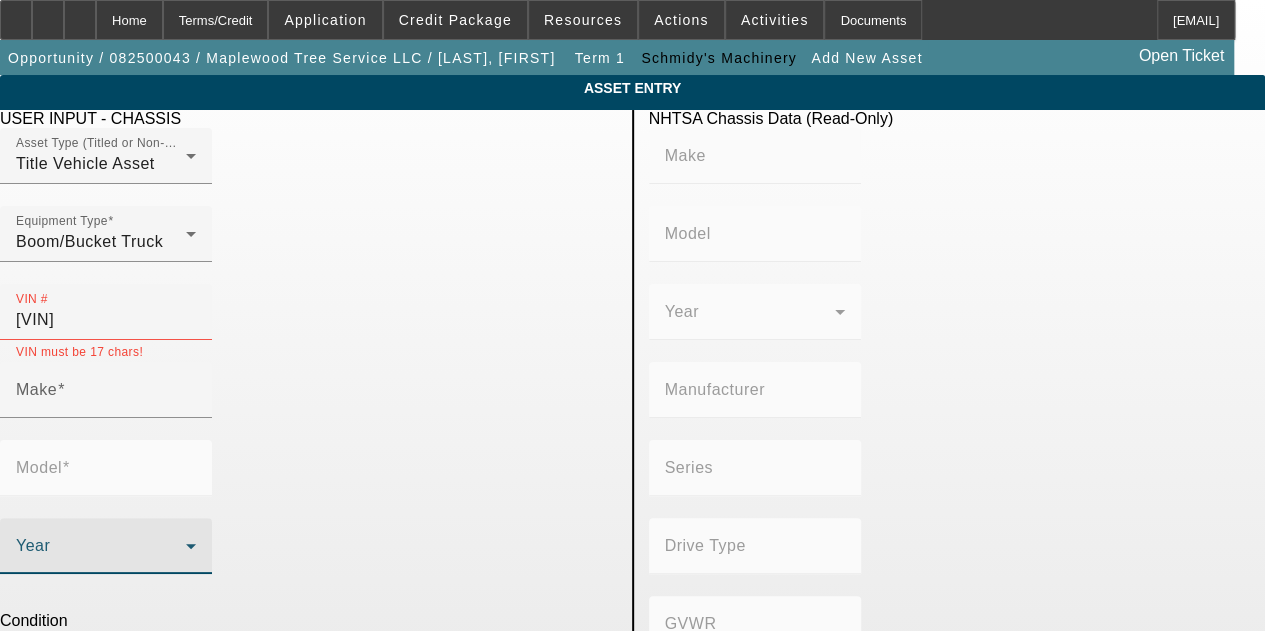 click at bounding box center (101, 554) 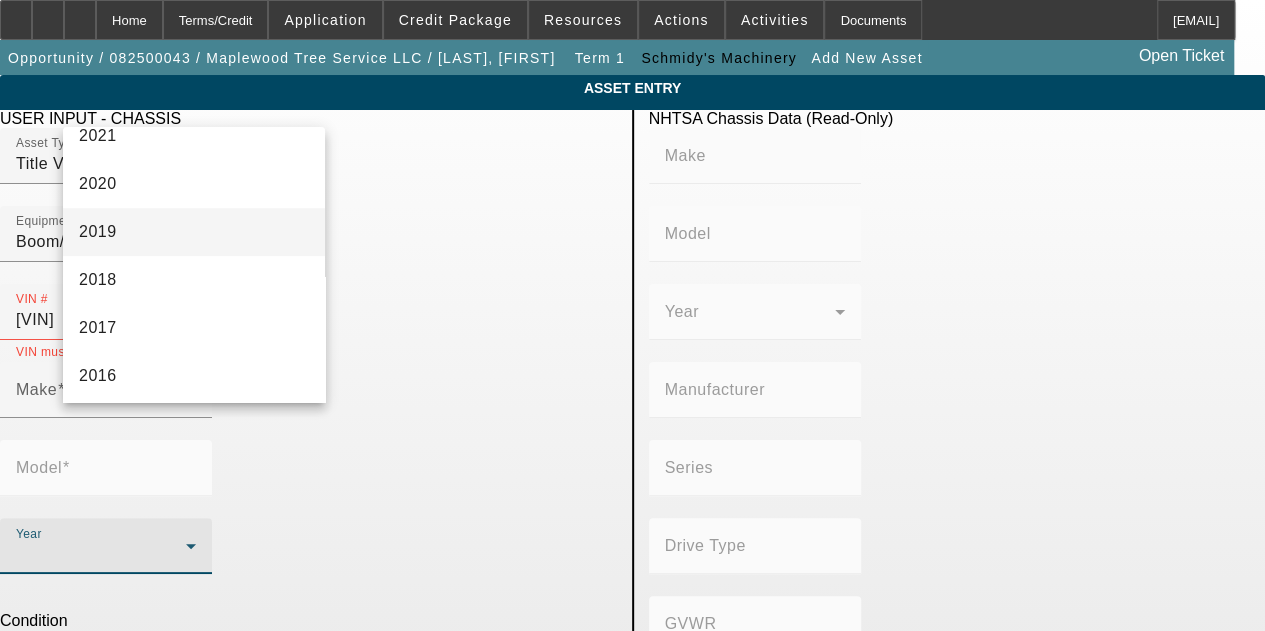 scroll, scrollTop: 400, scrollLeft: 0, axis: vertical 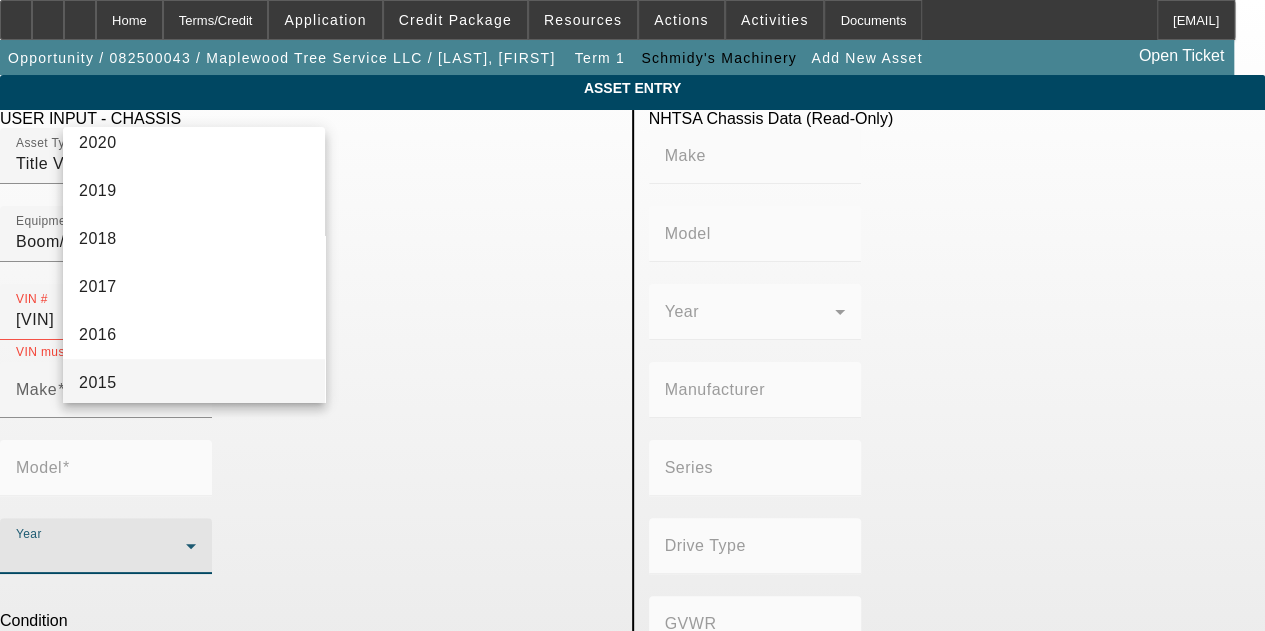 click on "2015" at bounding box center [194, 383] 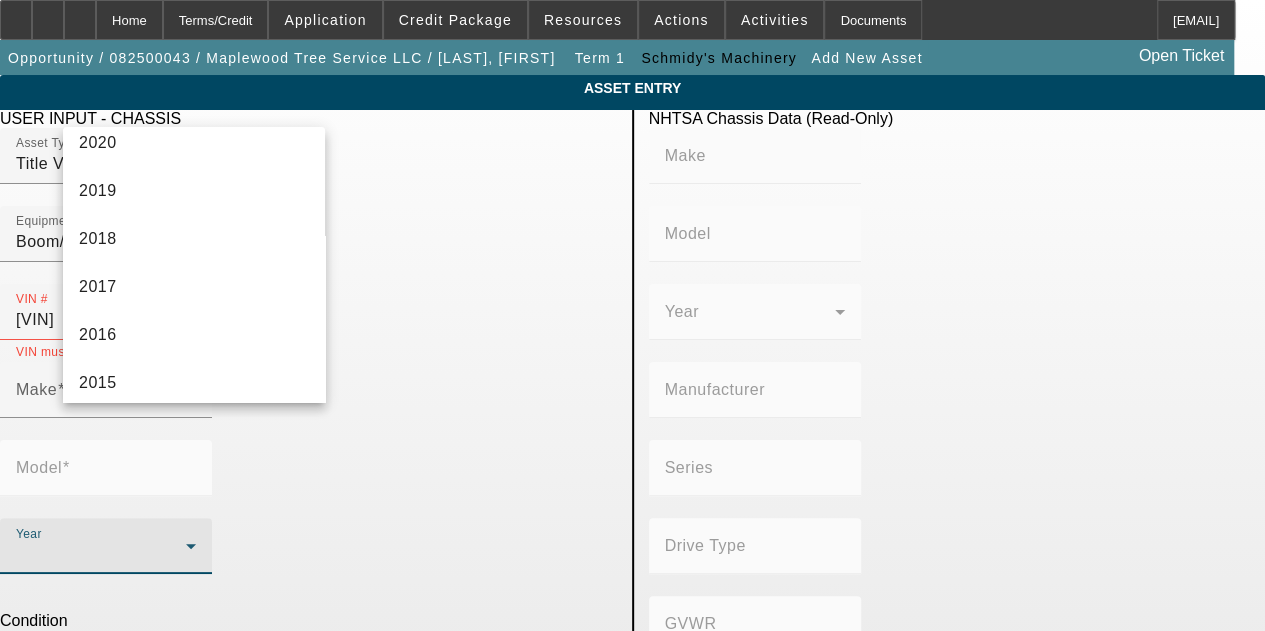 scroll, scrollTop: 0, scrollLeft: 0, axis: both 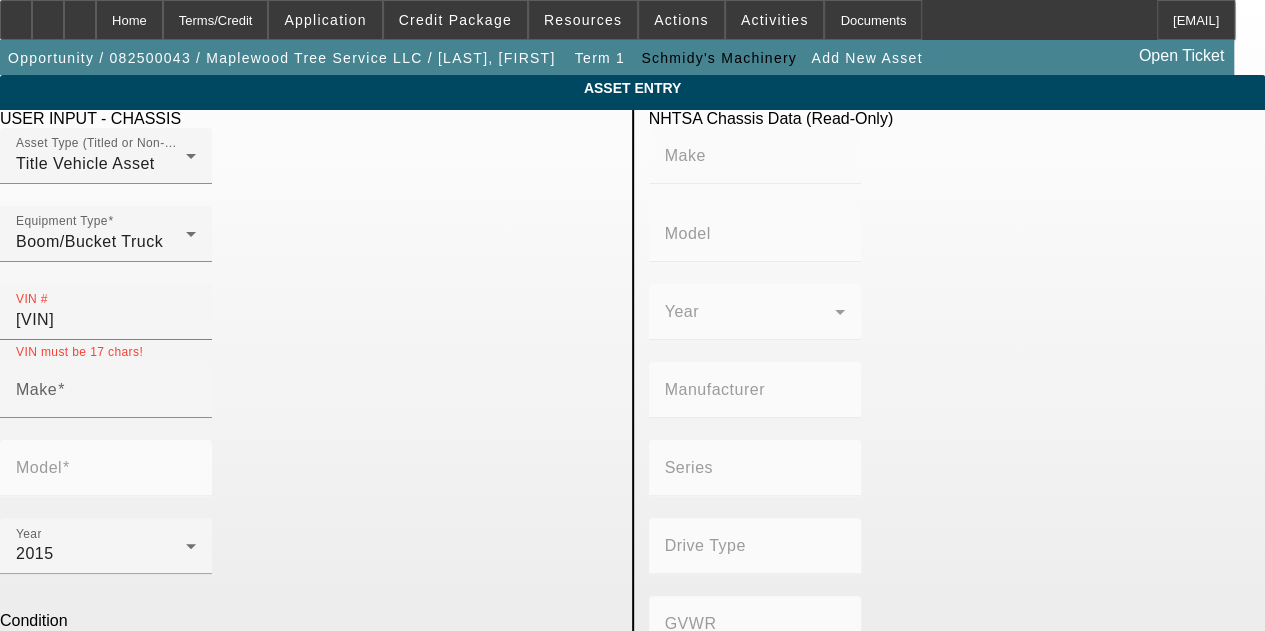 click on "N/A" at bounding box center [20, 784] 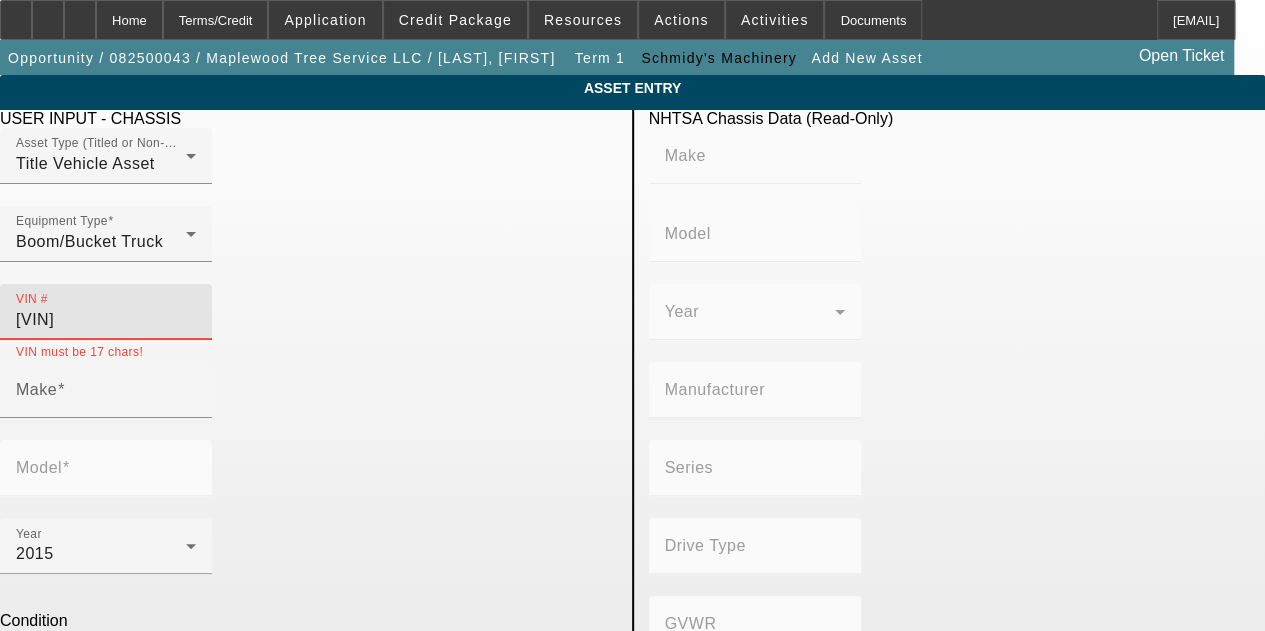 drag, startPoint x: 516, startPoint y: 283, endPoint x: 366, endPoint y: 282, distance: 150.00333 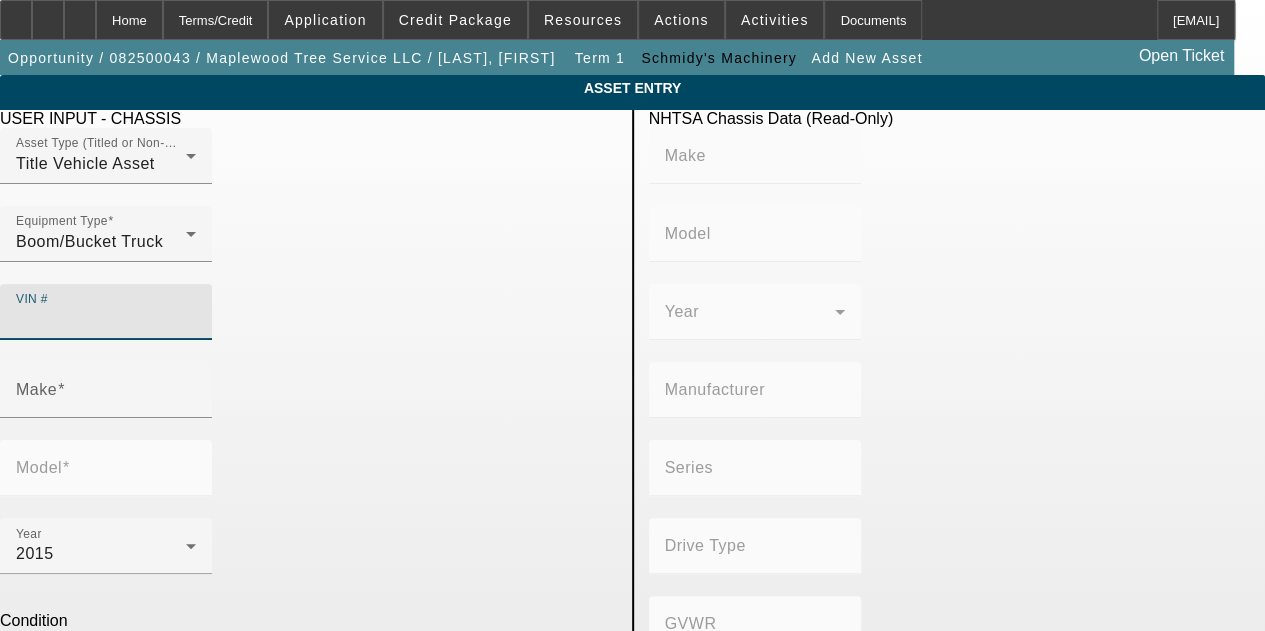 paste on "[VIN]" 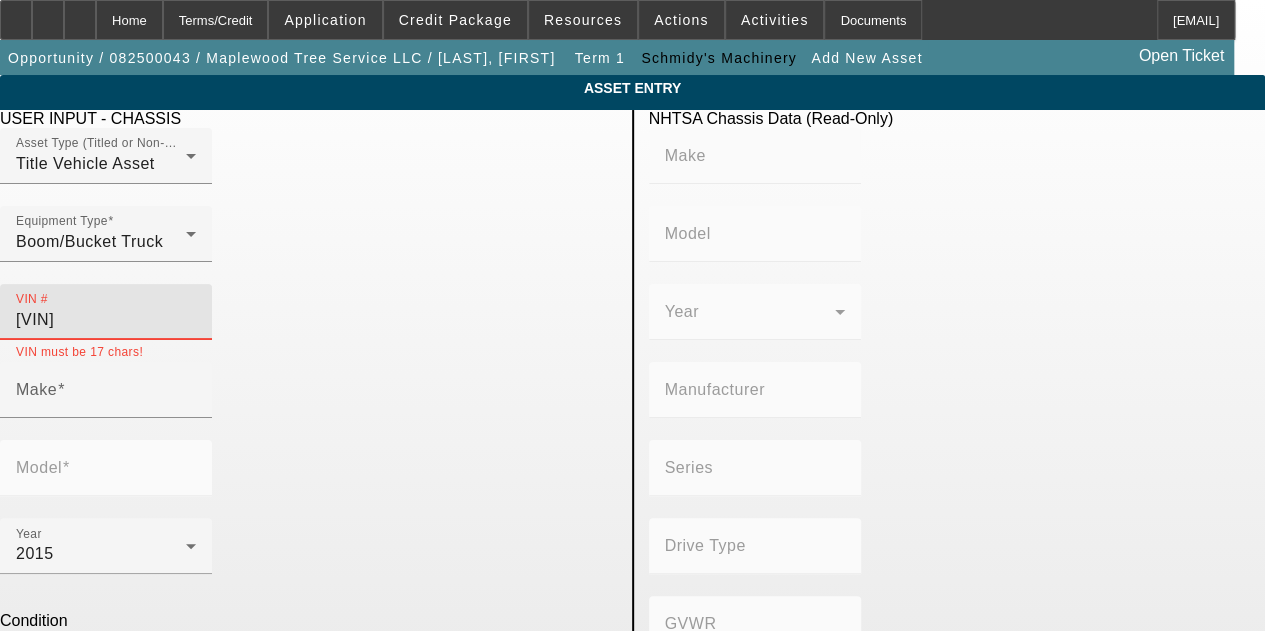 drag, startPoint x: 498, startPoint y: 281, endPoint x: 330, endPoint y: 277, distance: 168.0476 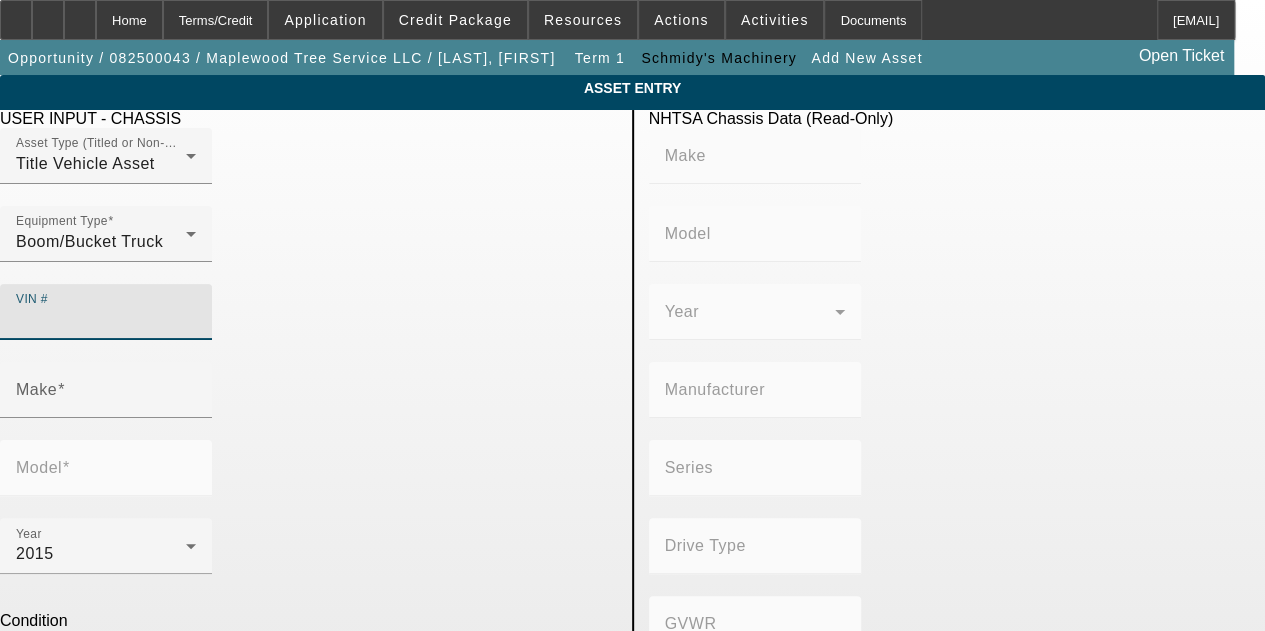 paste on "[VIN]" 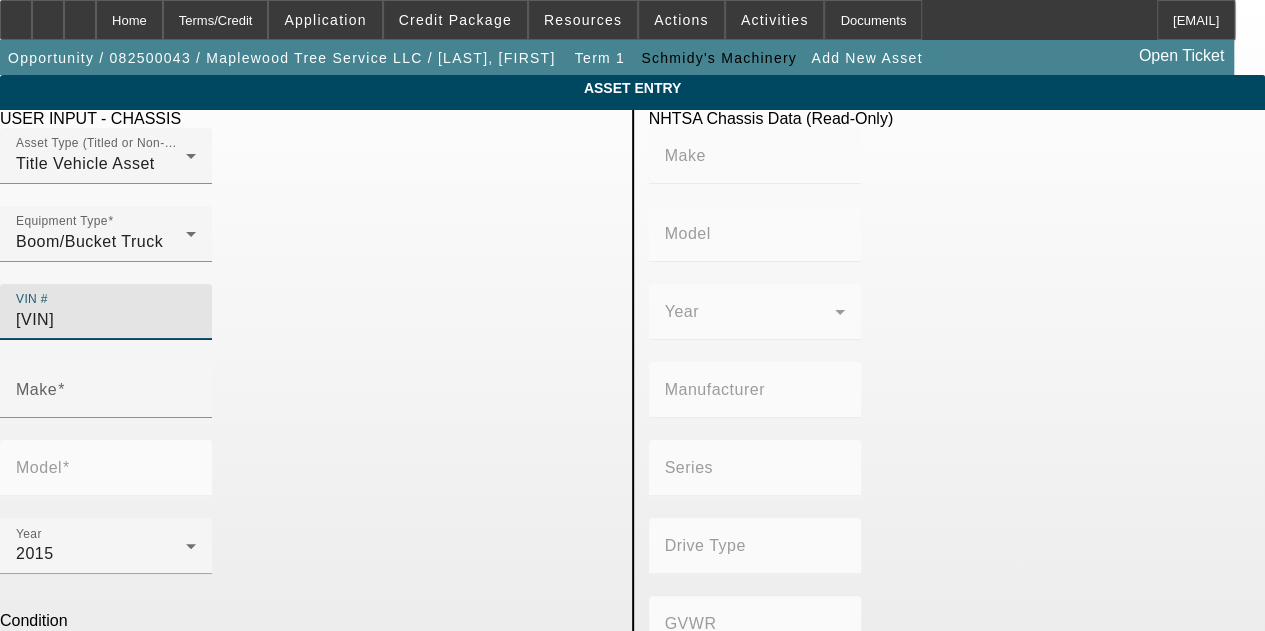 type on "FORD" 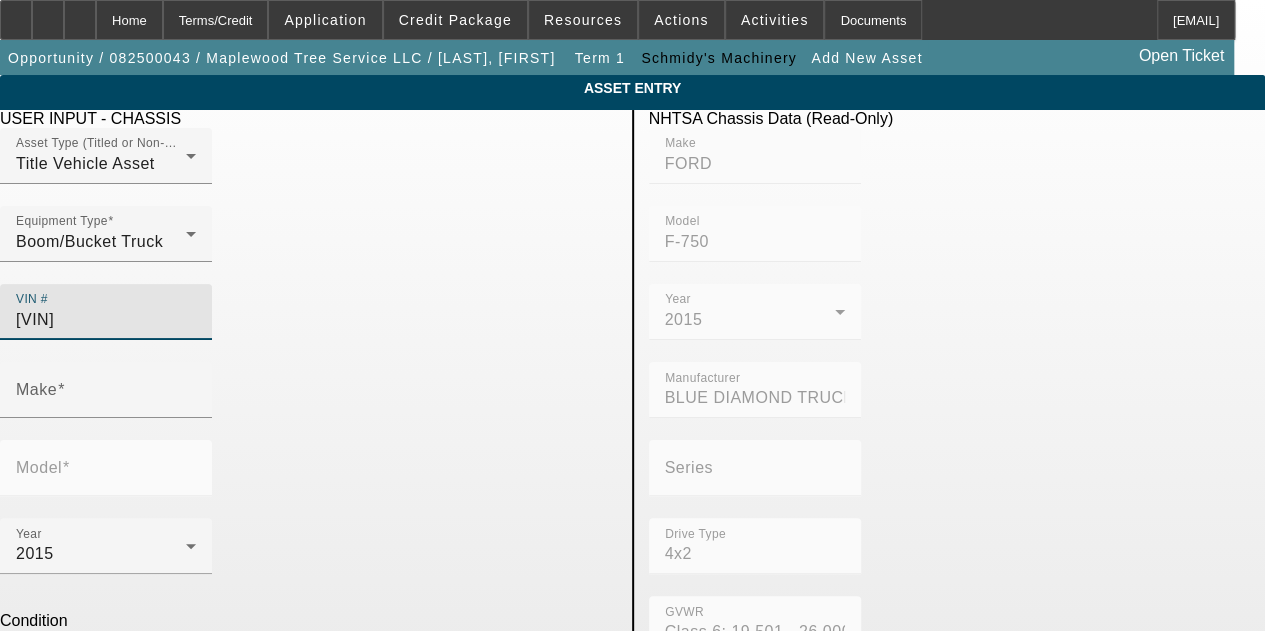 type on "FORD" 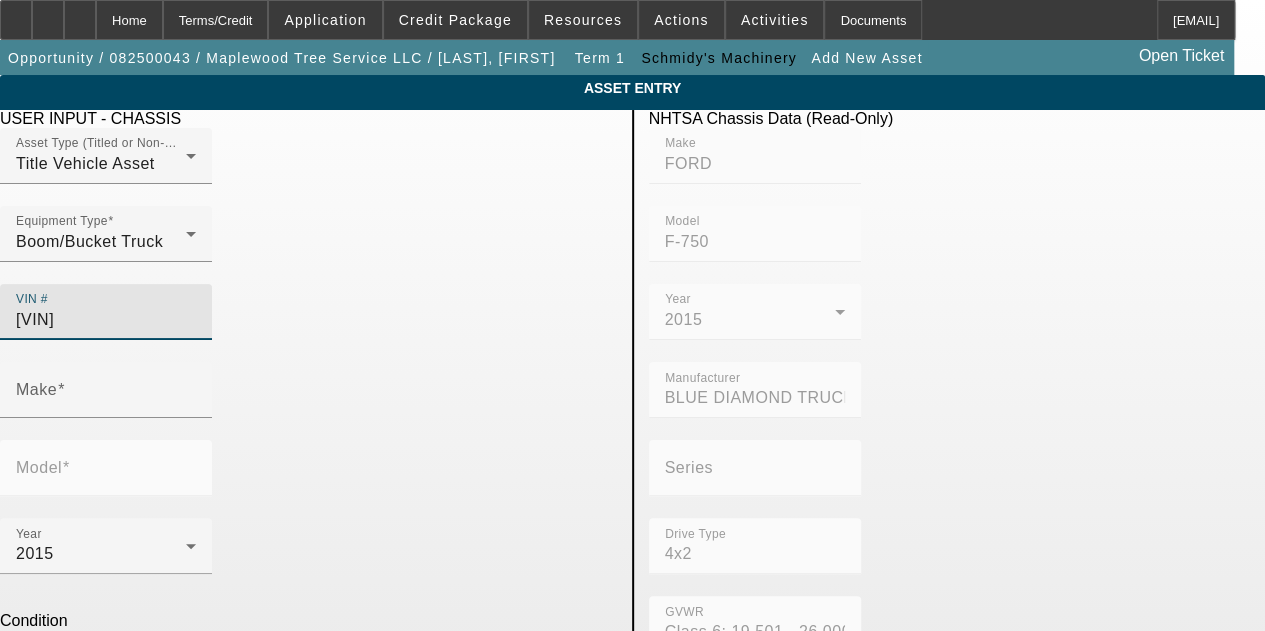 type on "F-750" 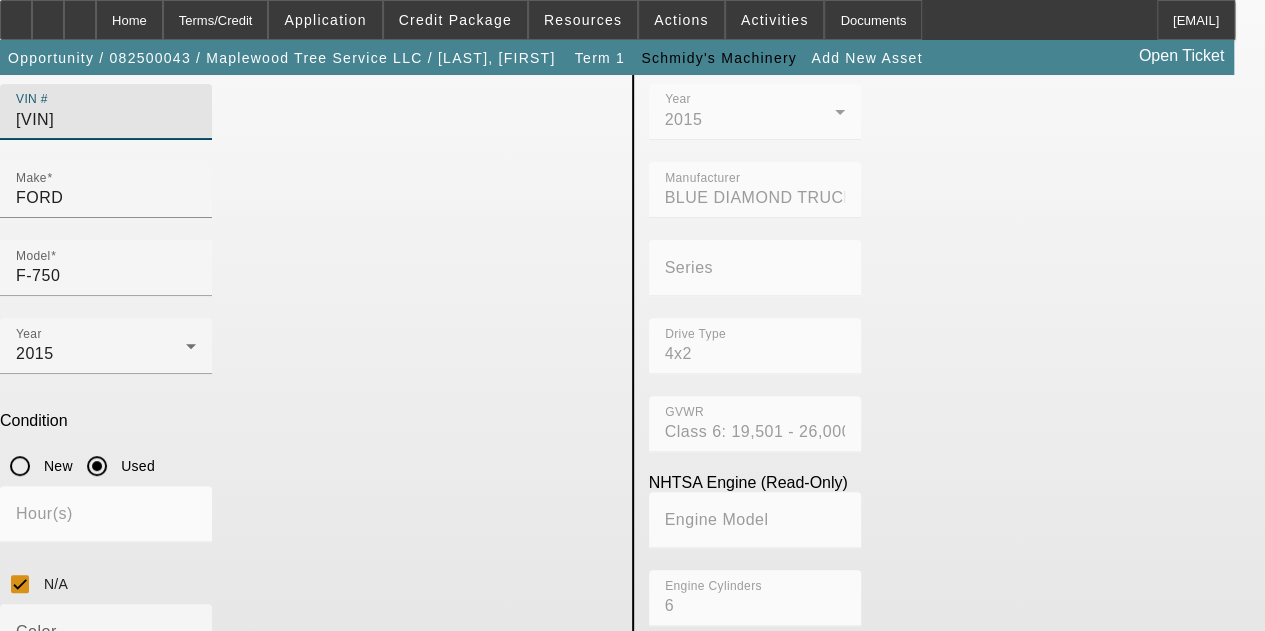 scroll, scrollTop: 315, scrollLeft: 0, axis: vertical 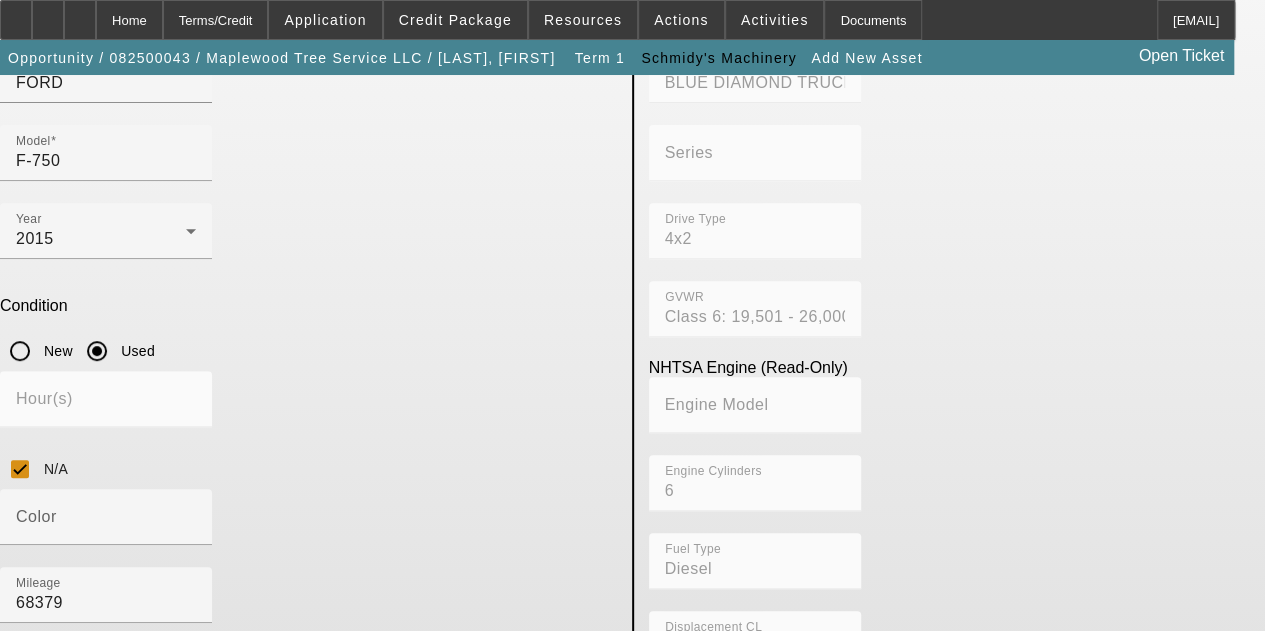 type on "[VIN]" 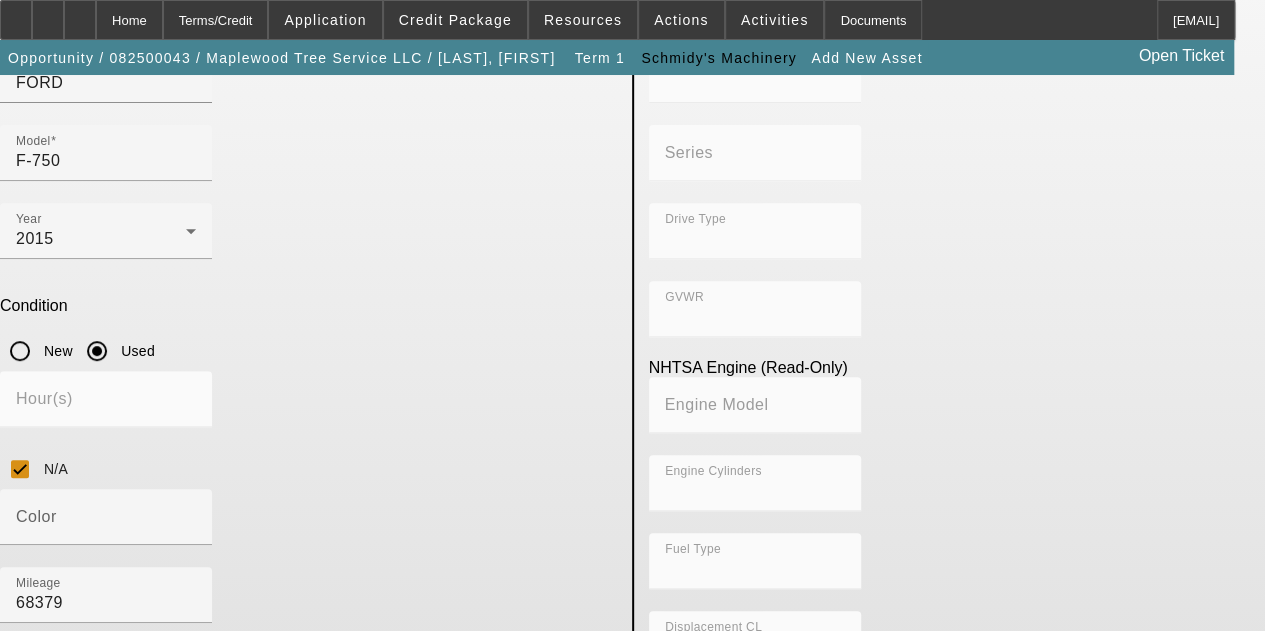 click on "Submit" at bounding box center (28, 869) 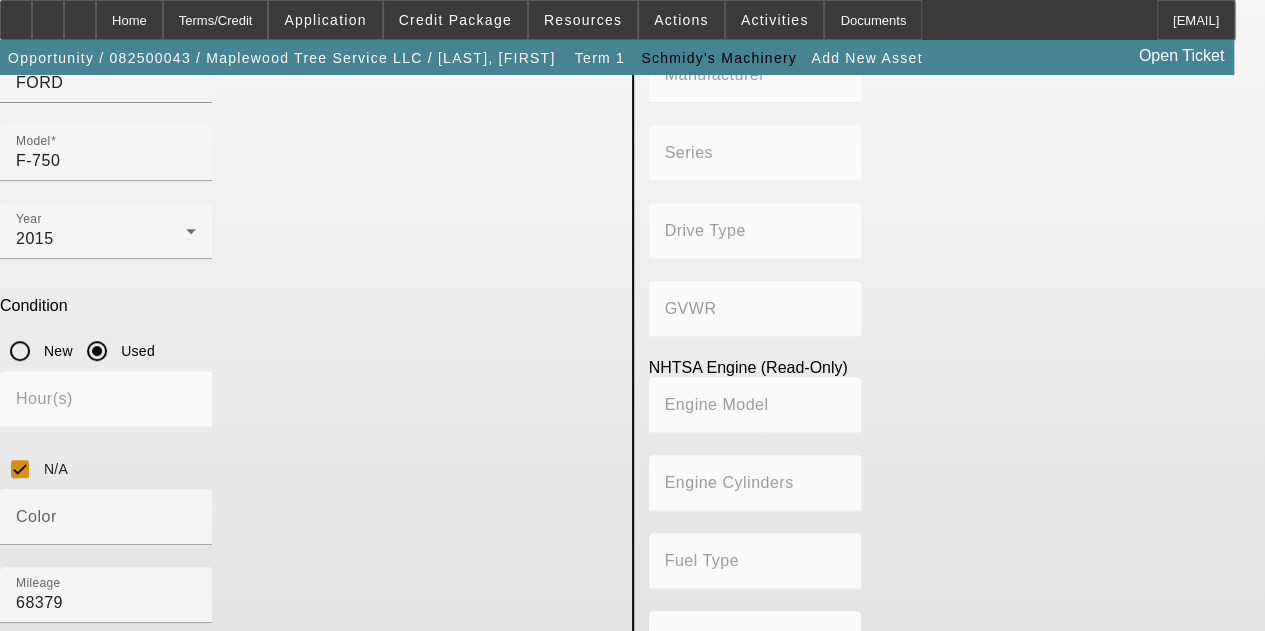 type on "FORD" 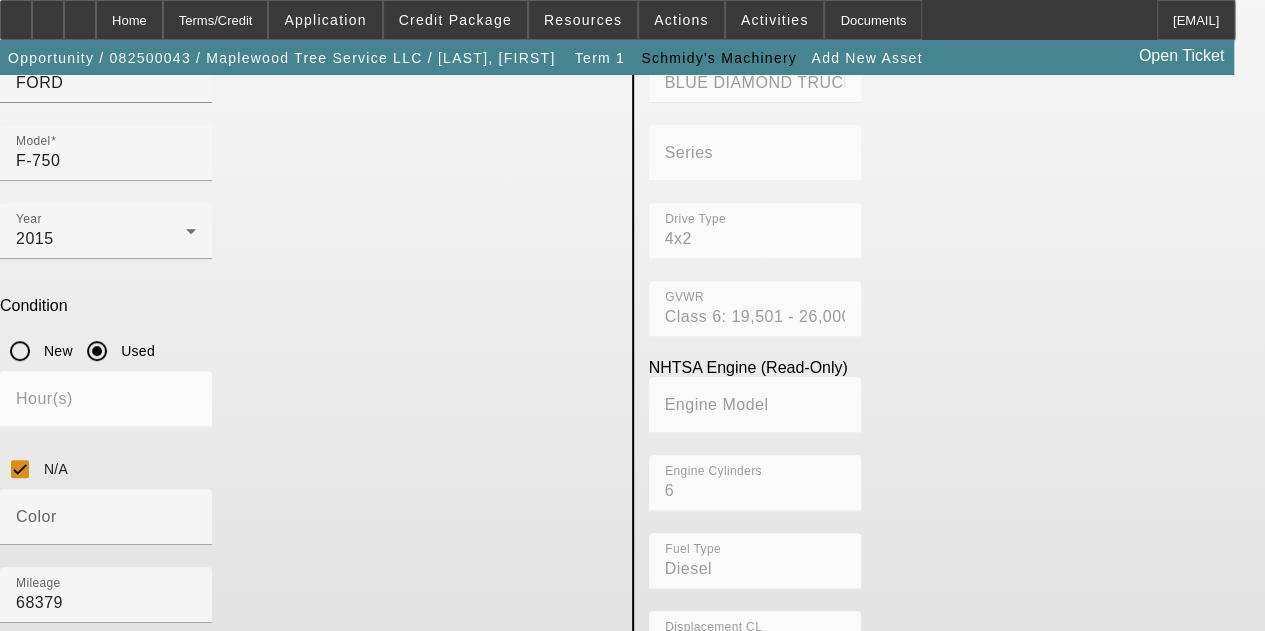 click on "Submit" at bounding box center (28, 869) 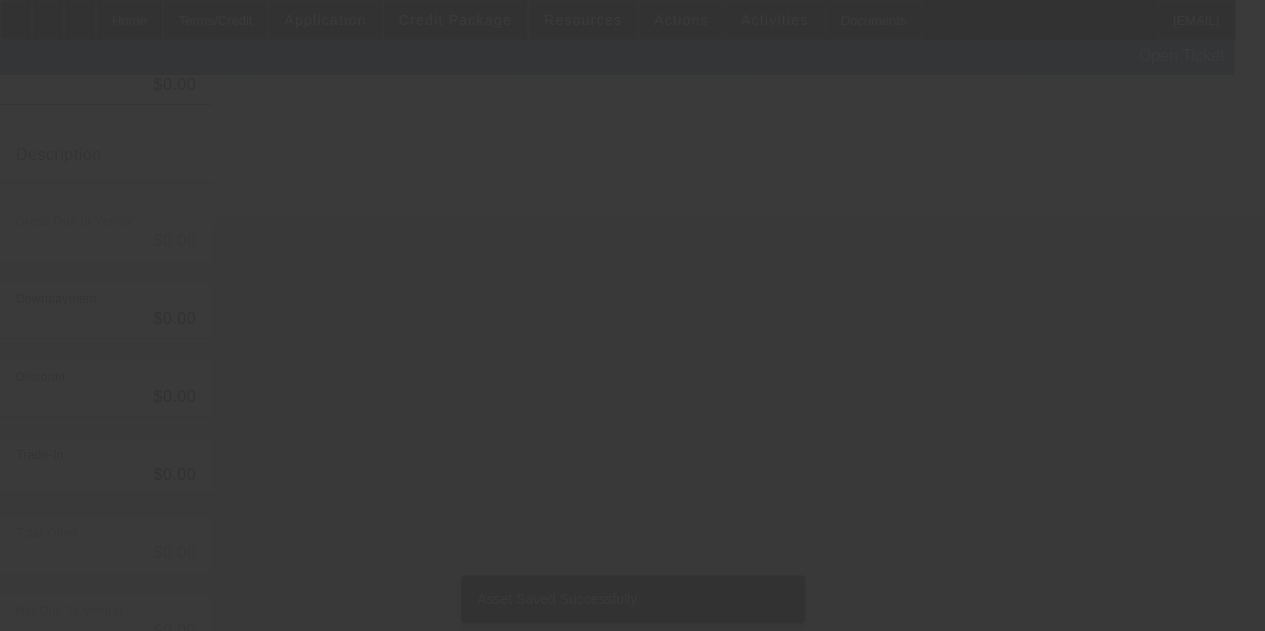 scroll, scrollTop: 0, scrollLeft: 0, axis: both 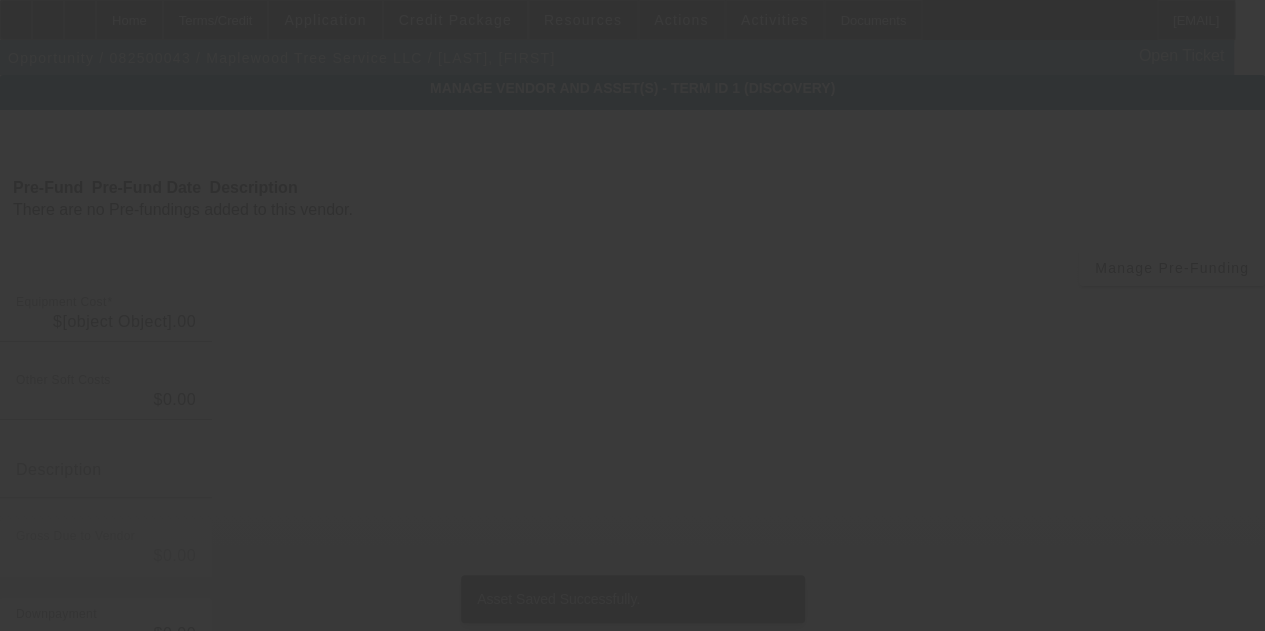 type on "$60,000.00" 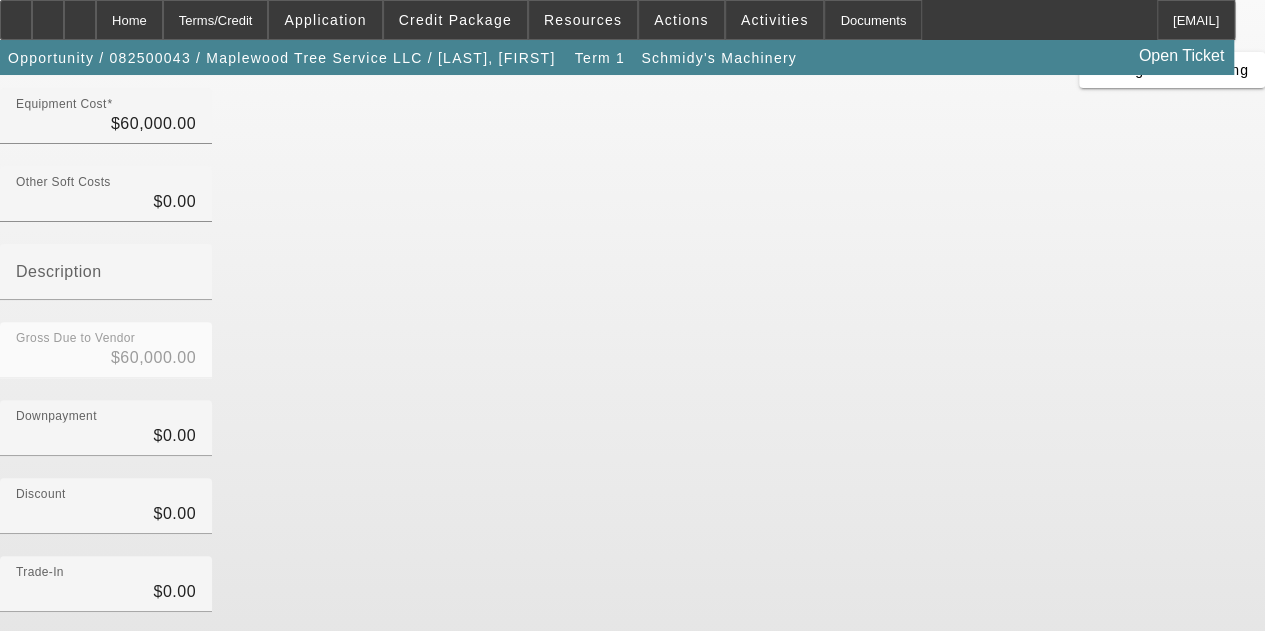 scroll, scrollTop: 303, scrollLeft: 0, axis: vertical 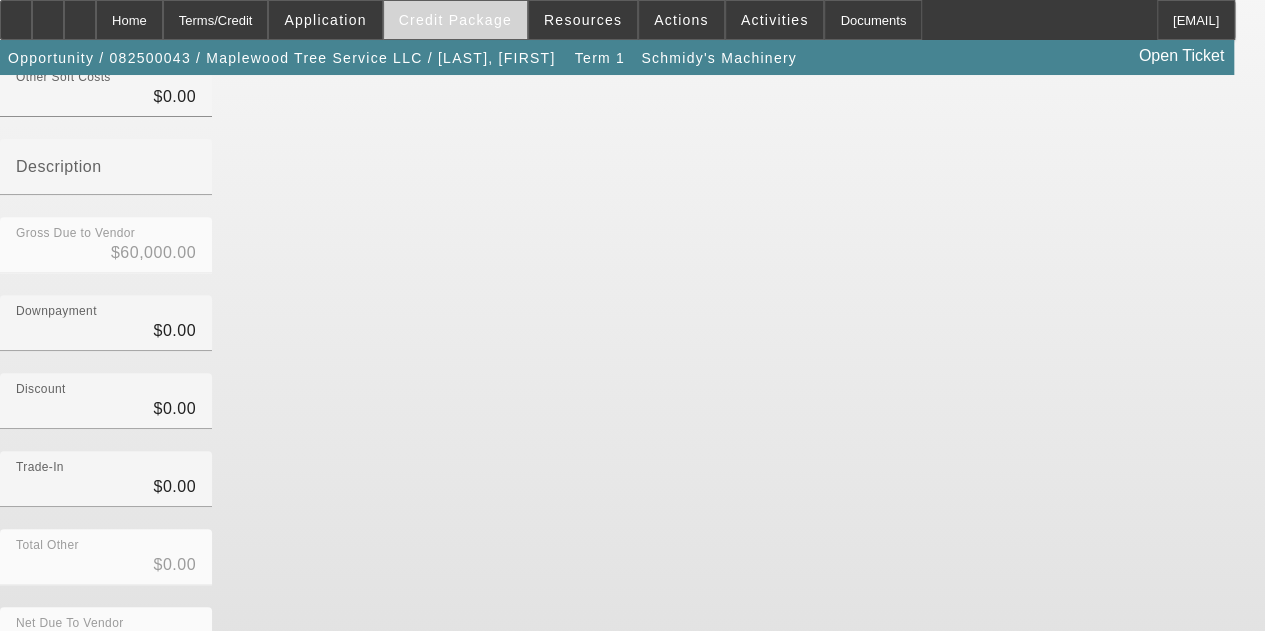 click on "Credit Package" at bounding box center [455, 20] 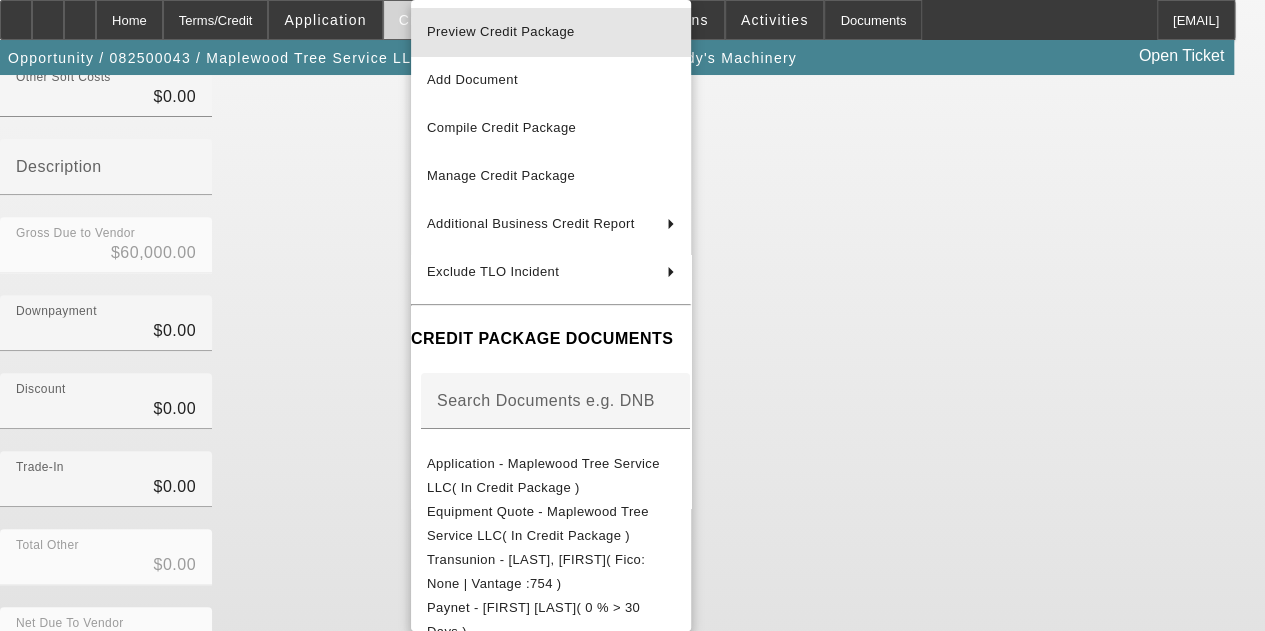 click on "Preview Credit Package" at bounding box center (551, 32) 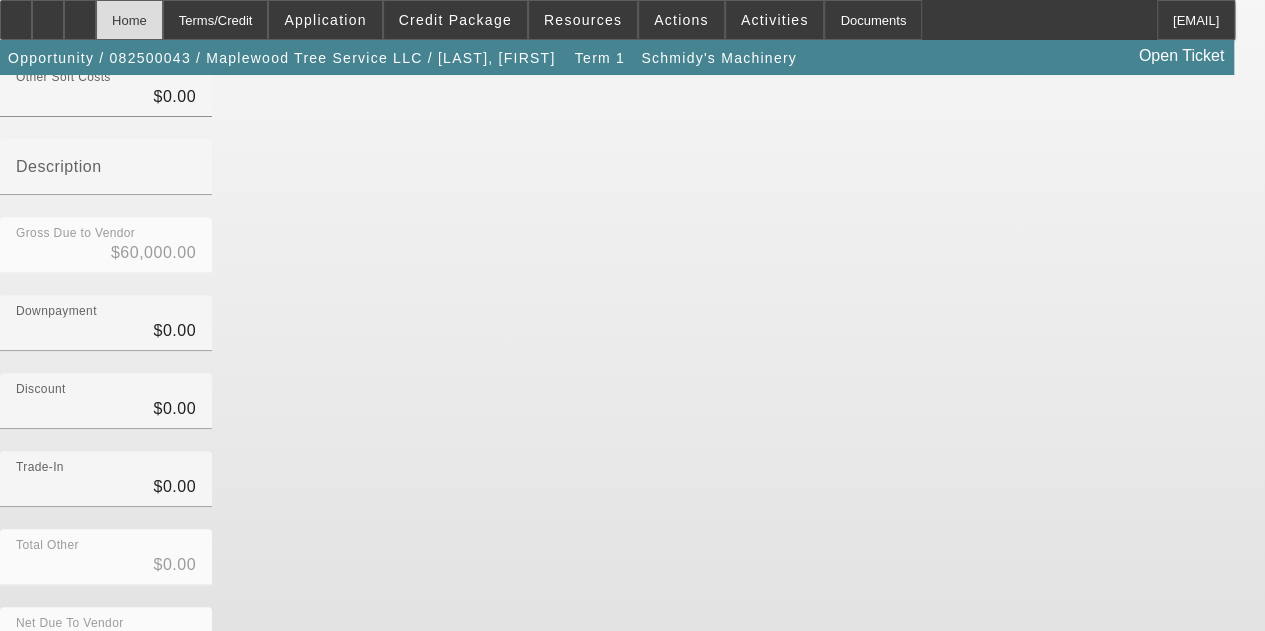 click on "Home" at bounding box center (129, 20) 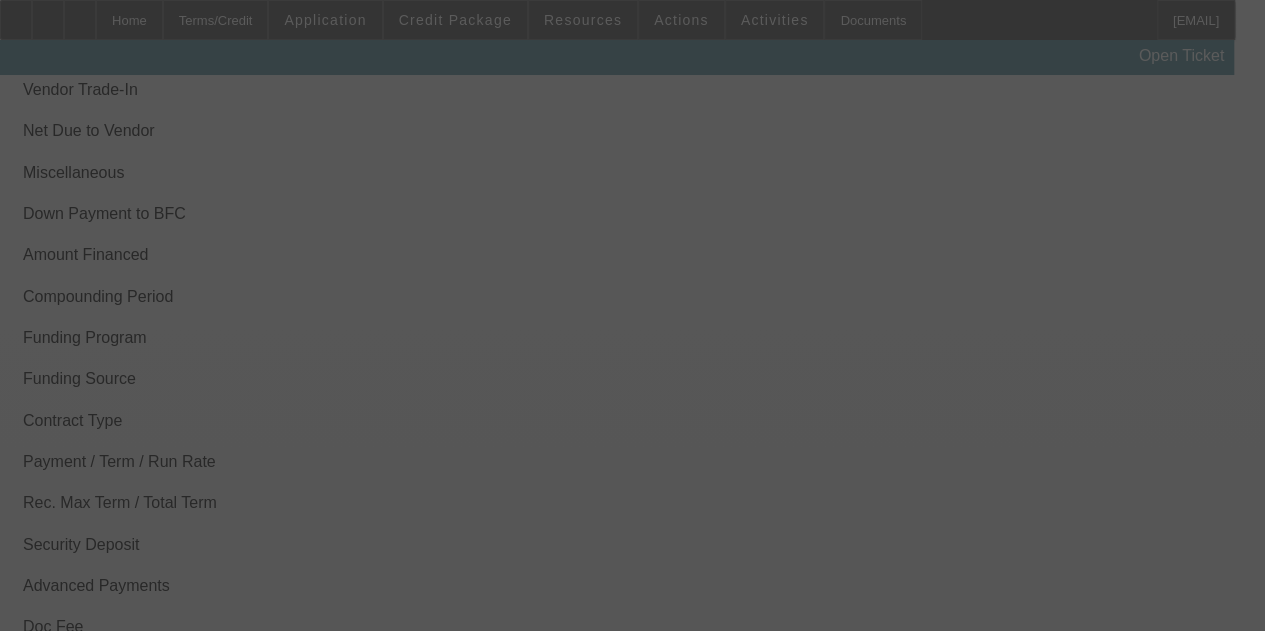 scroll, scrollTop: 2500, scrollLeft: 0, axis: vertical 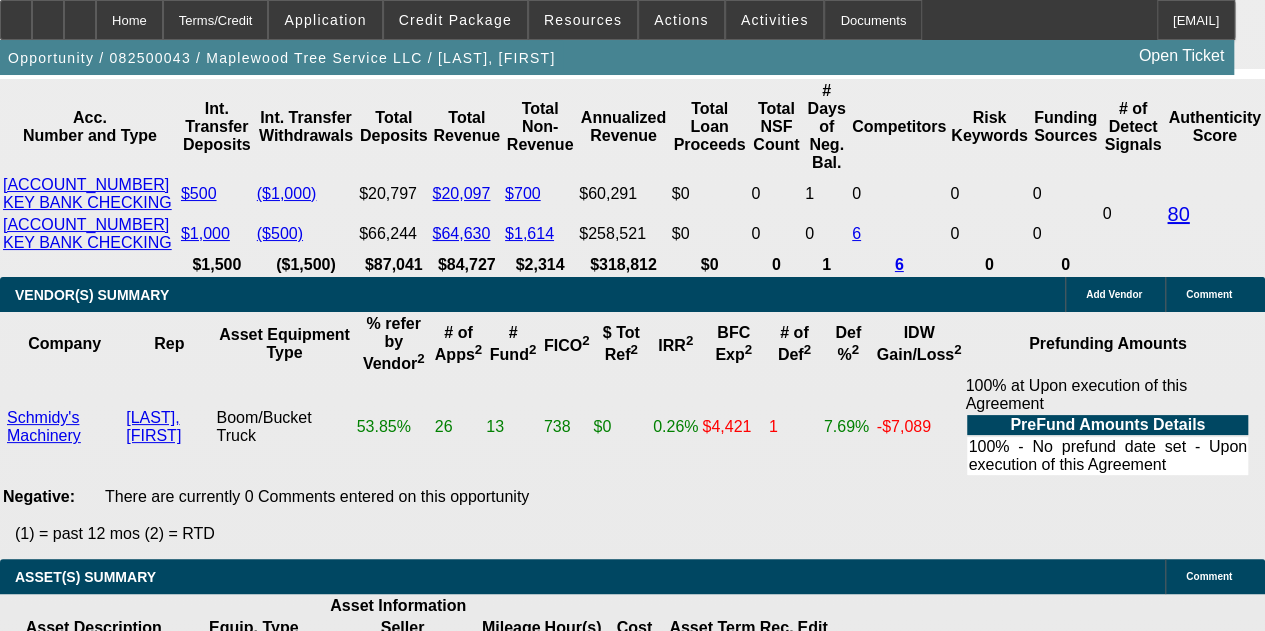 select on "2" 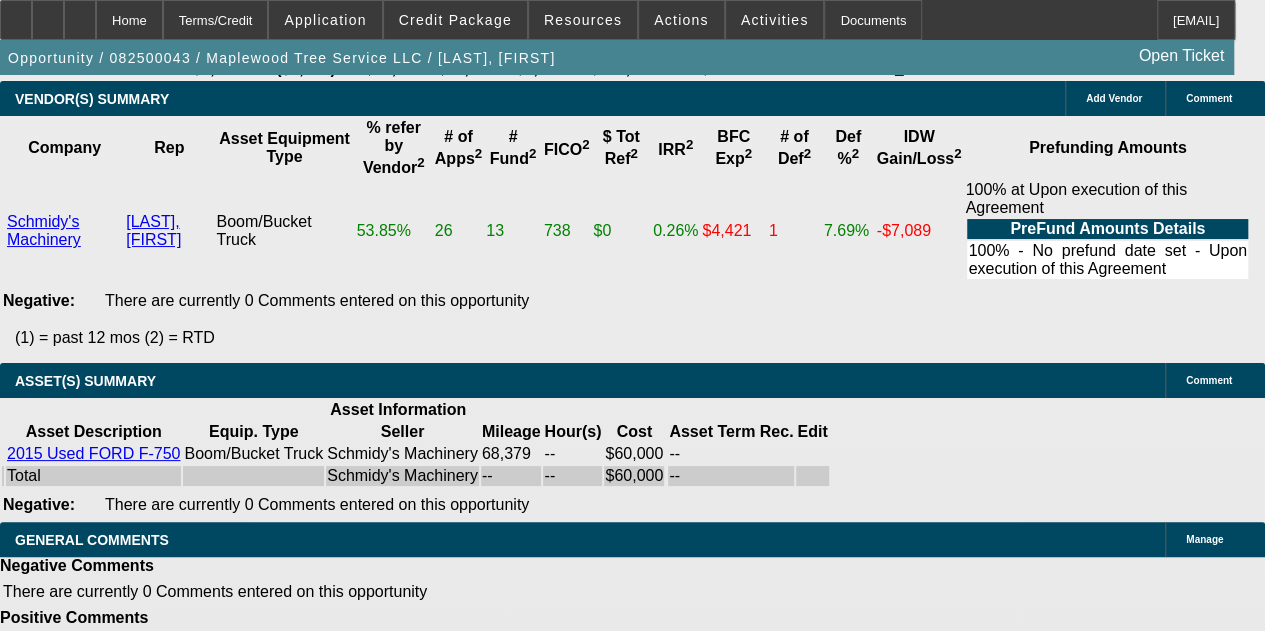 scroll, scrollTop: 4221, scrollLeft: 0, axis: vertical 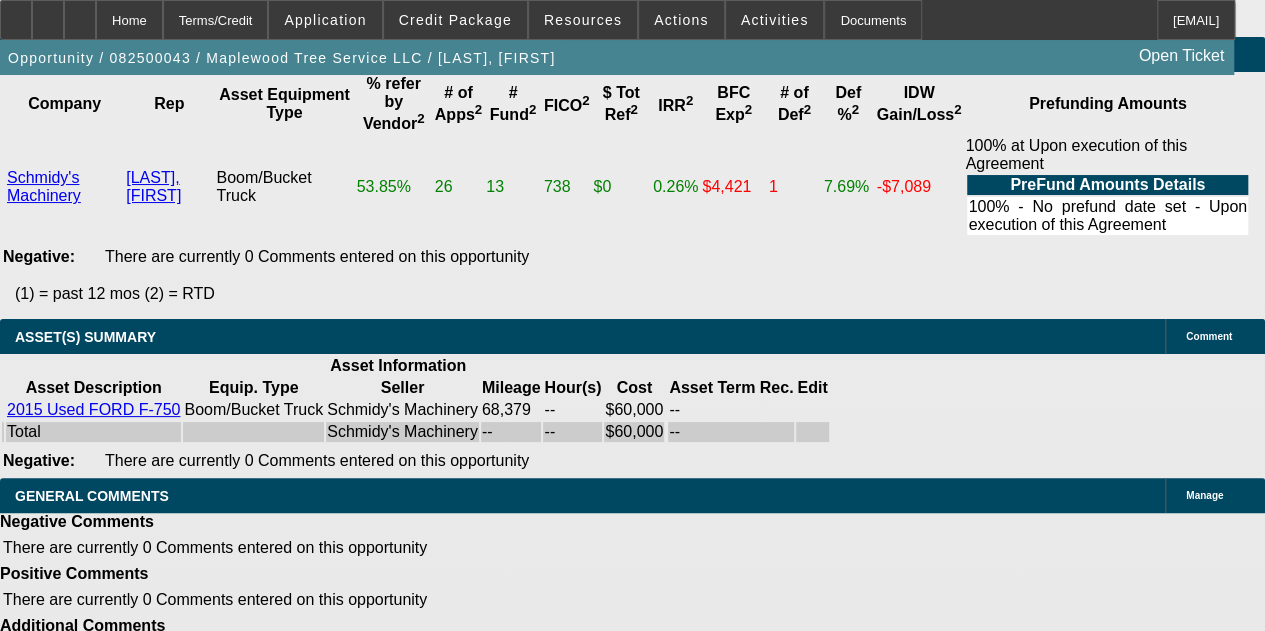 drag, startPoint x: 386, startPoint y: 143, endPoint x: 475, endPoint y: 151, distance: 89.358826 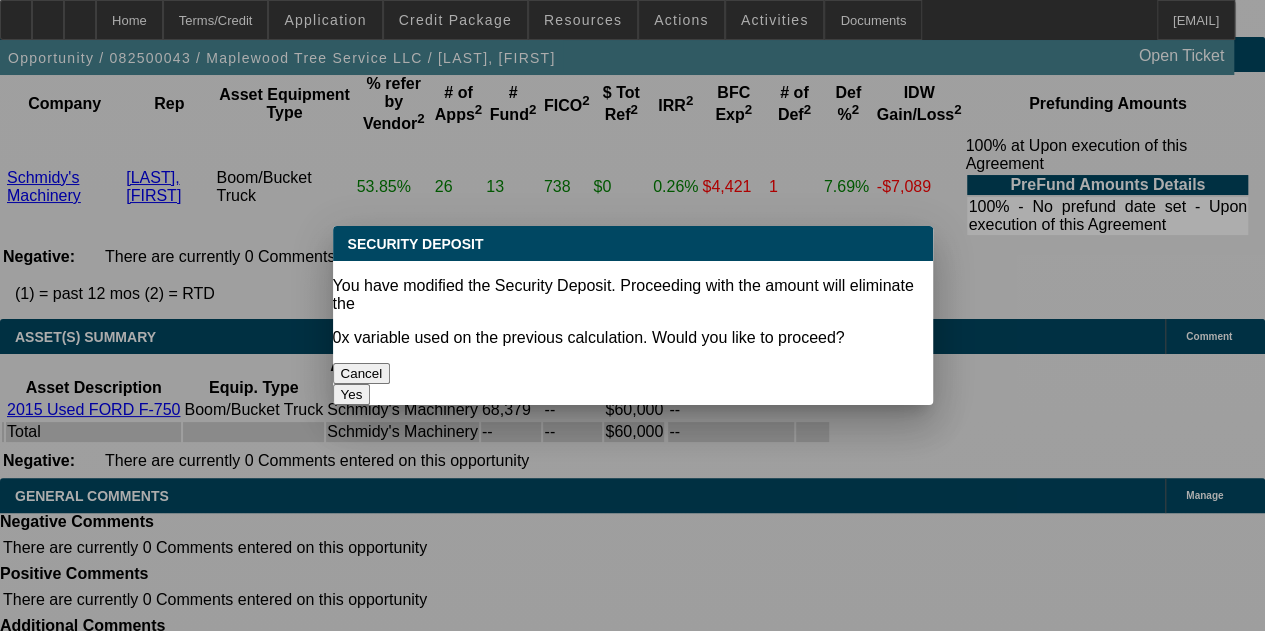 scroll, scrollTop: 0, scrollLeft: 0, axis: both 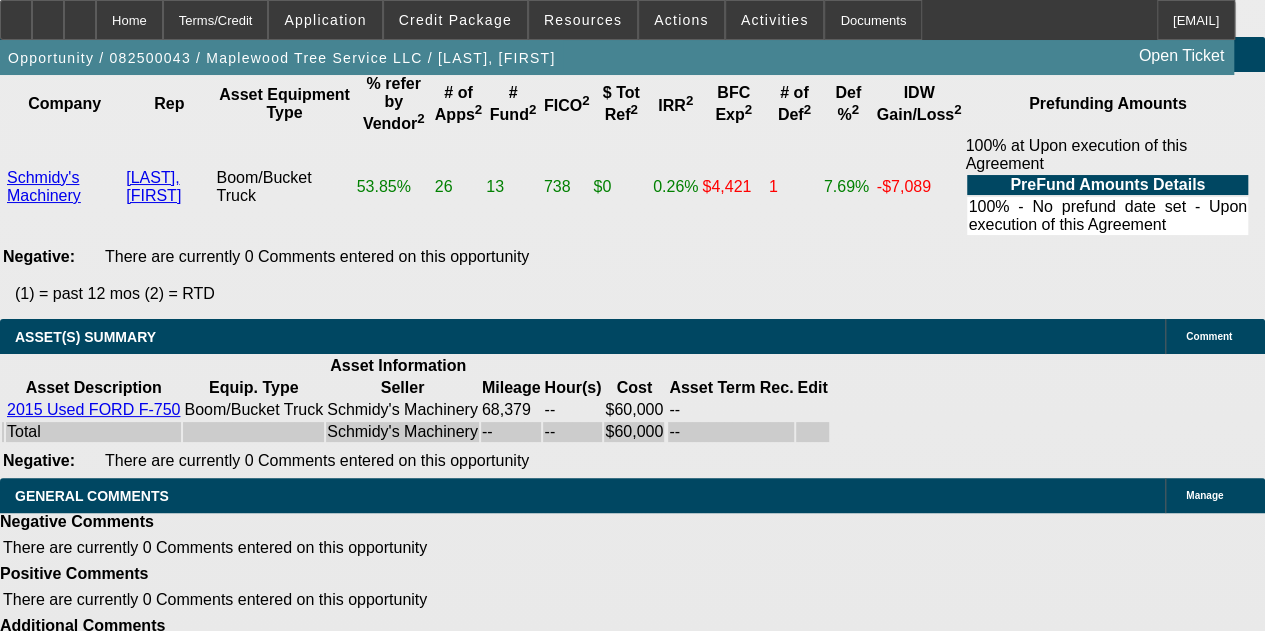 type on "$0.00" 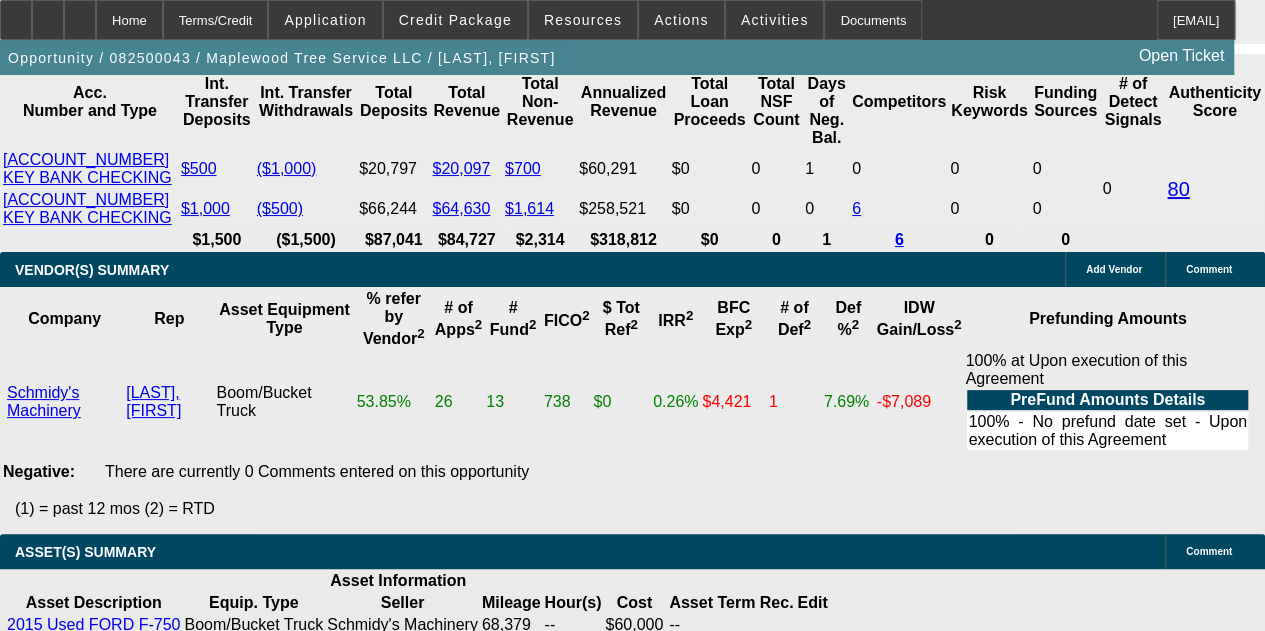 scroll, scrollTop: 3921, scrollLeft: 0, axis: vertical 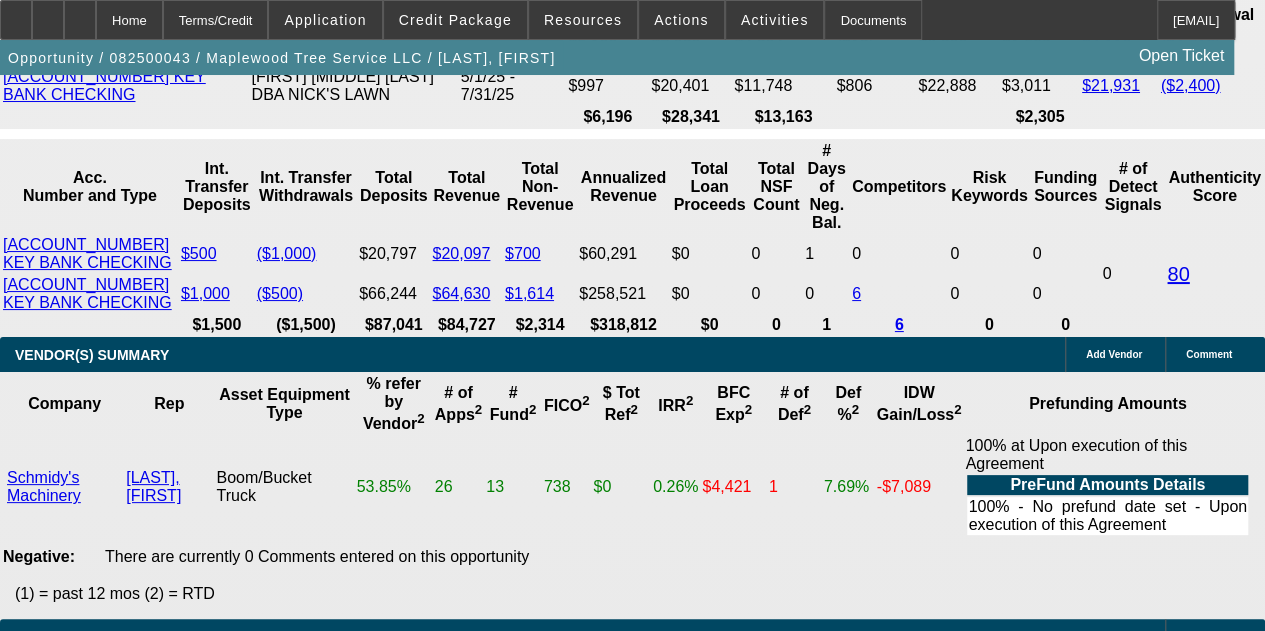 click on "5% 10% 15% 20% $" 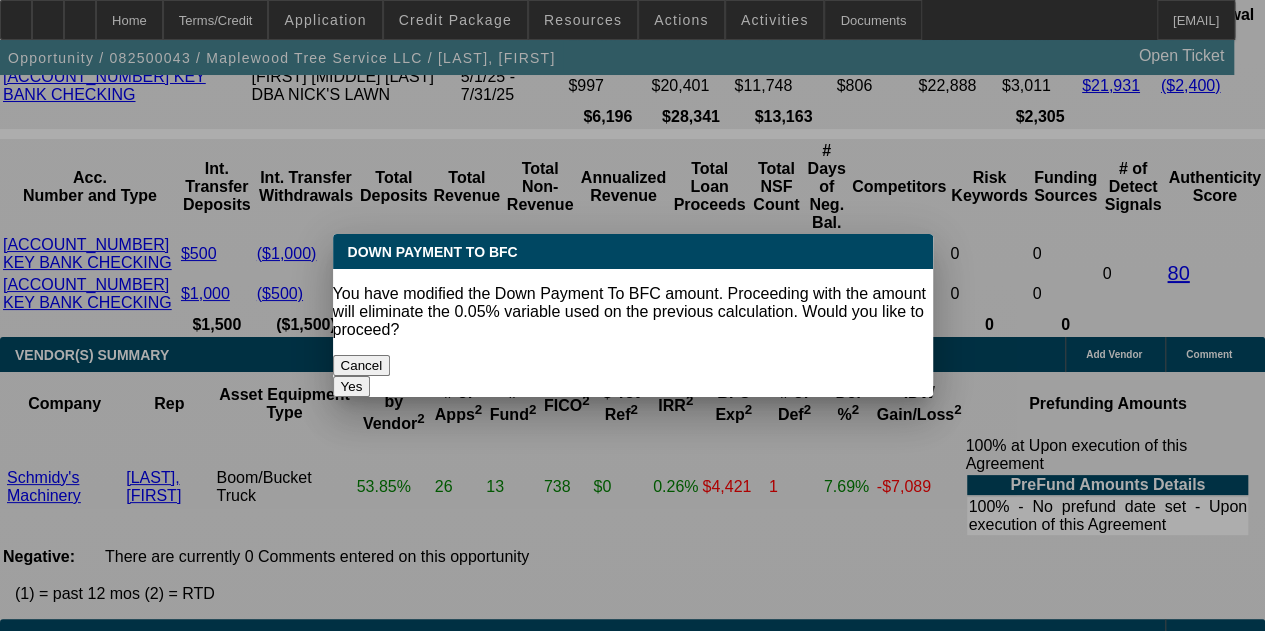 scroll, scrollTop: 0, scrollLeft: 0, axis: both 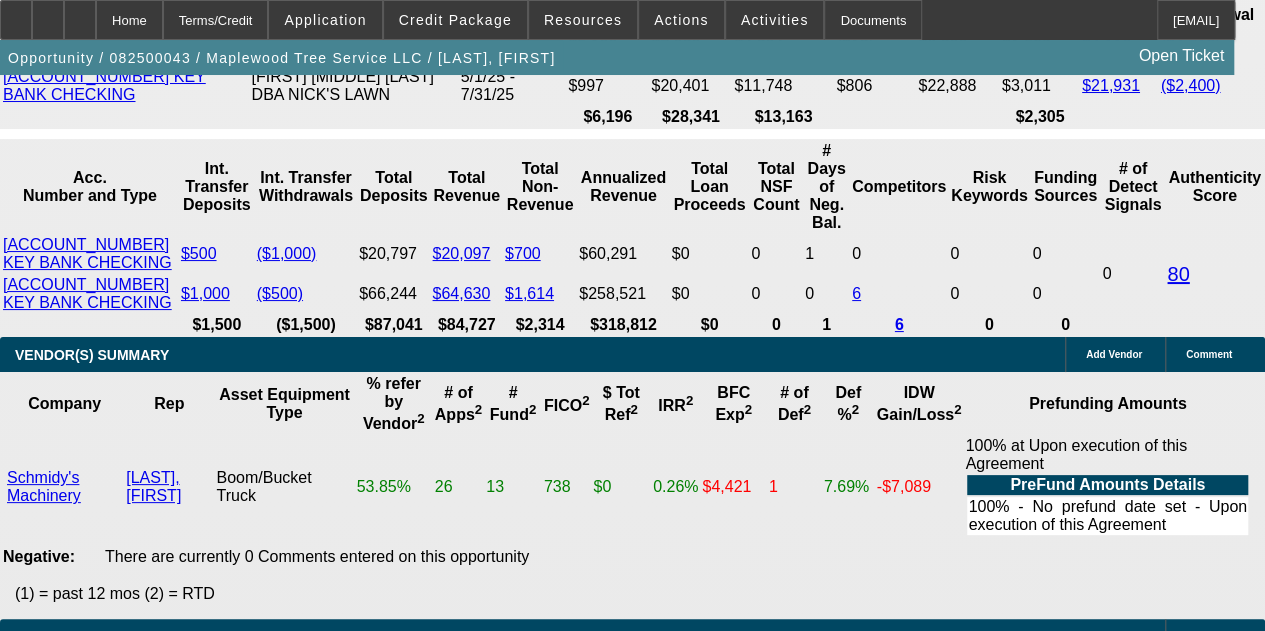 type on "$1,600.73" 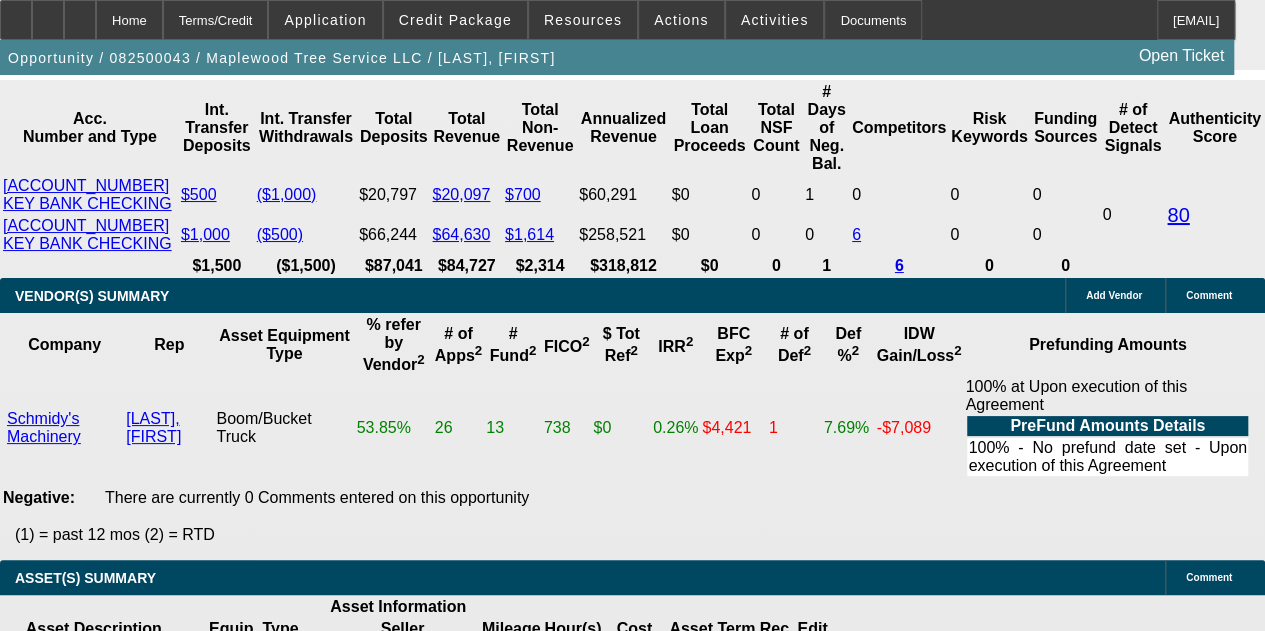 scroll, scrollTop: 4021, scrollLeft: 0, axis: vertical 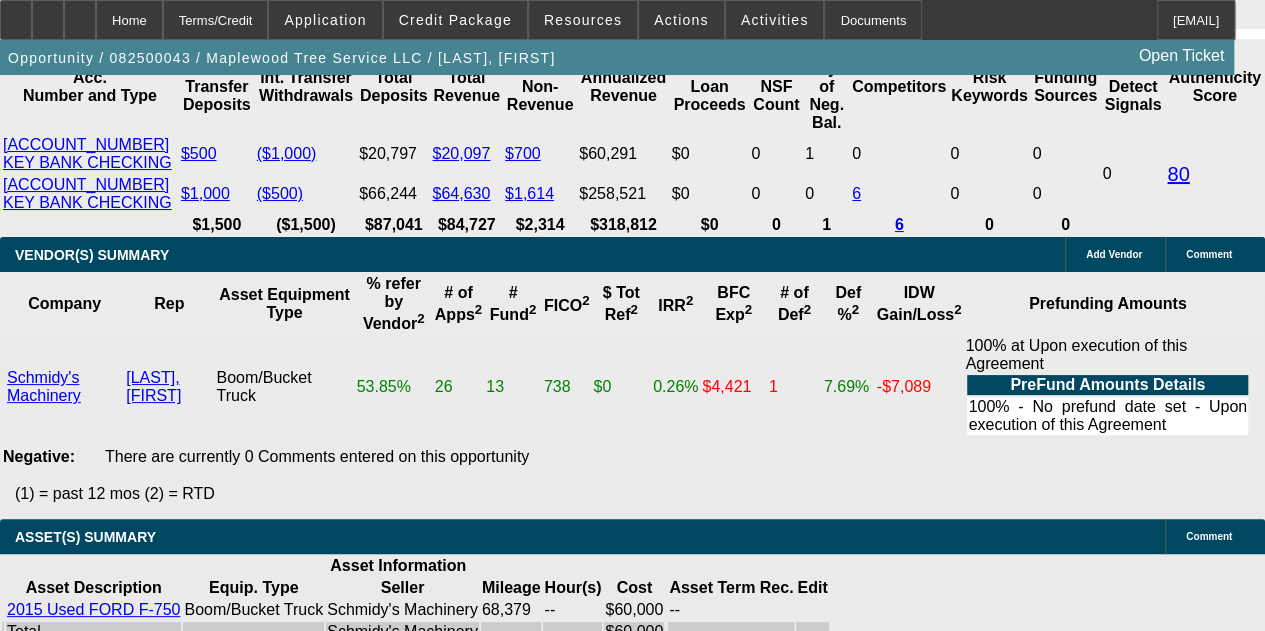 click on "‎1 + 1
‎0
‎1 + 0
‎0 + 1
‎2 + 0
‎0 + 2
‎3 + 0
‎0 + 3
‎2 + 1
‎1 + 2
‎4 + 0
‎0 + 4
‎3 + 1
‎1 + 3
‎2 + 2" 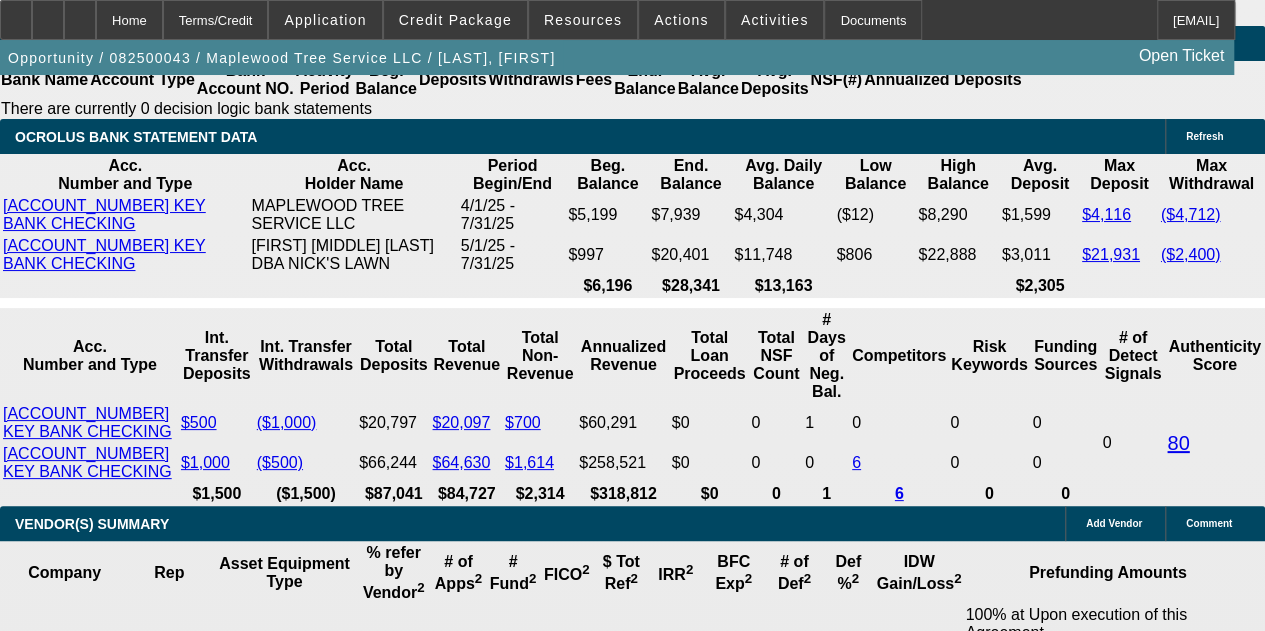 scroll, scrollTop: 3621, scrollLeft: 0, axis: vertical 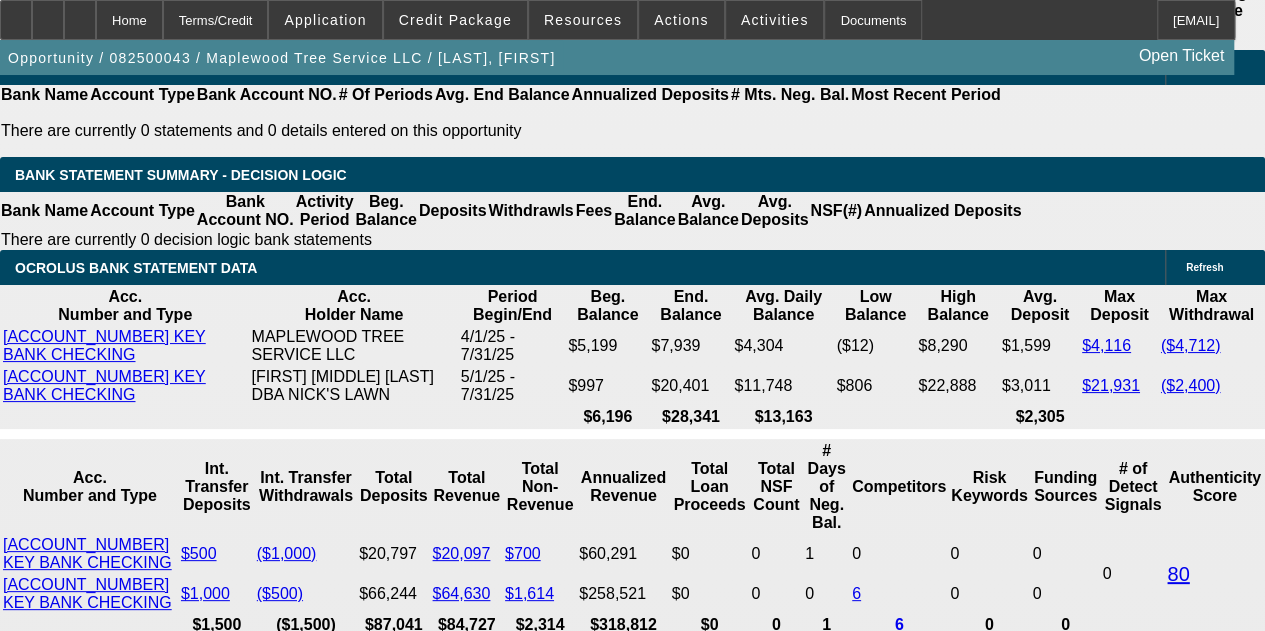 click at bounding box center (271, 1473) 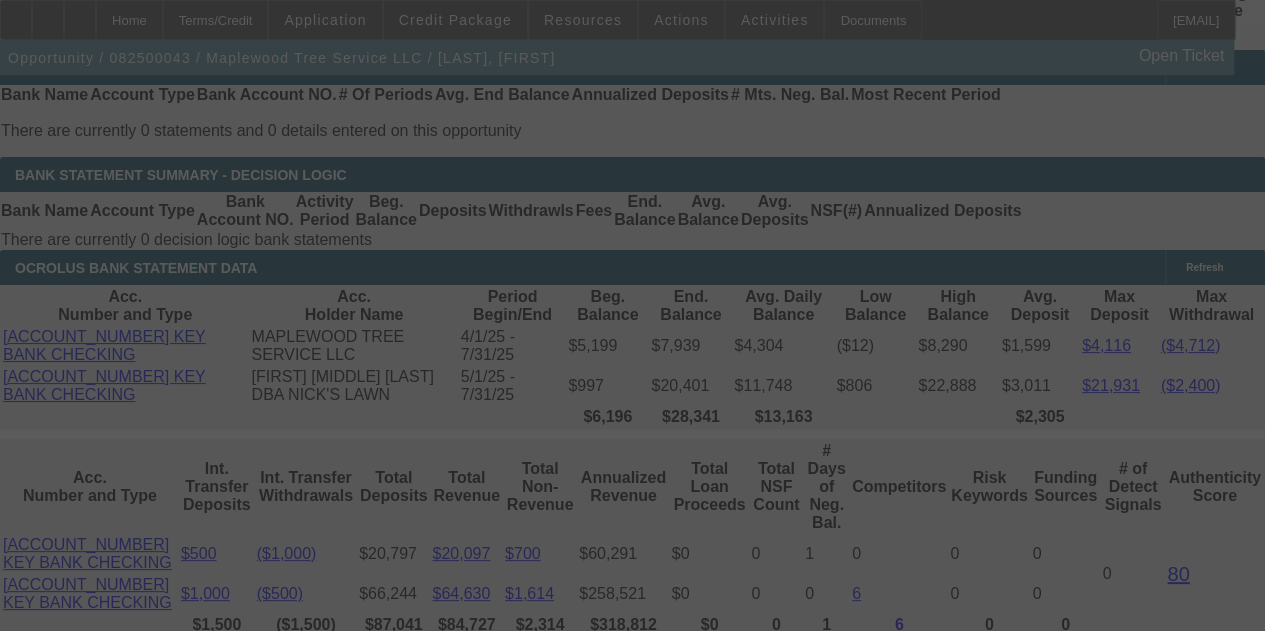 select on "0" 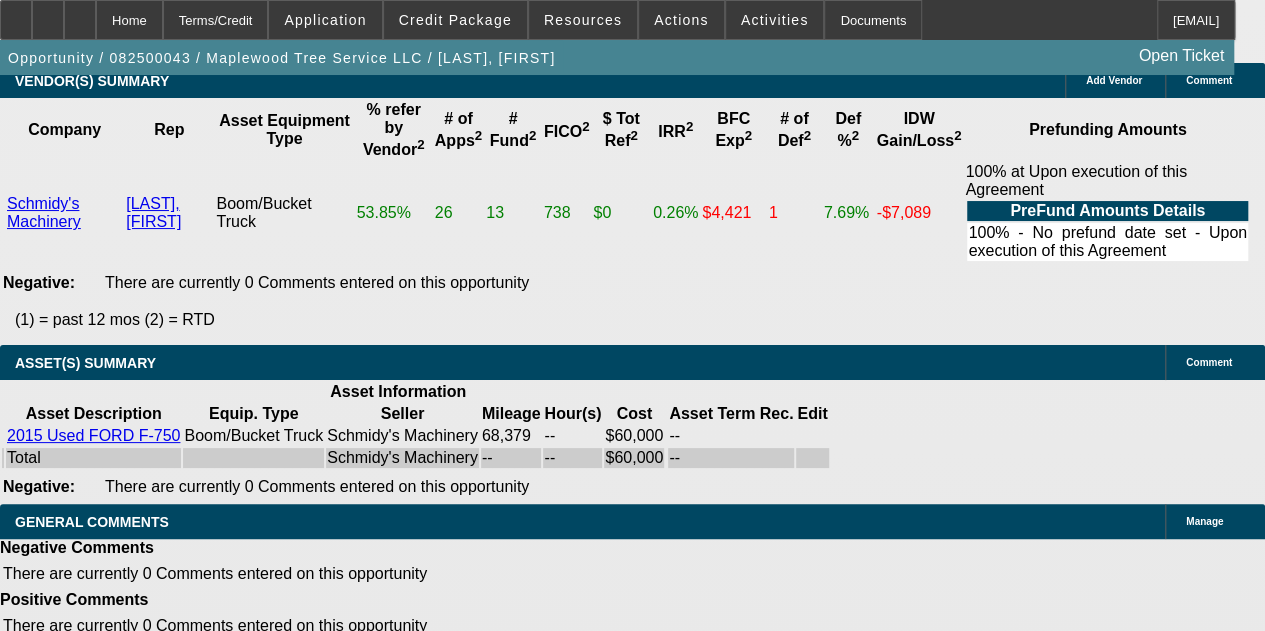 scroll, scrollTop: 4221, scrollLeft: 0, axis: vertical 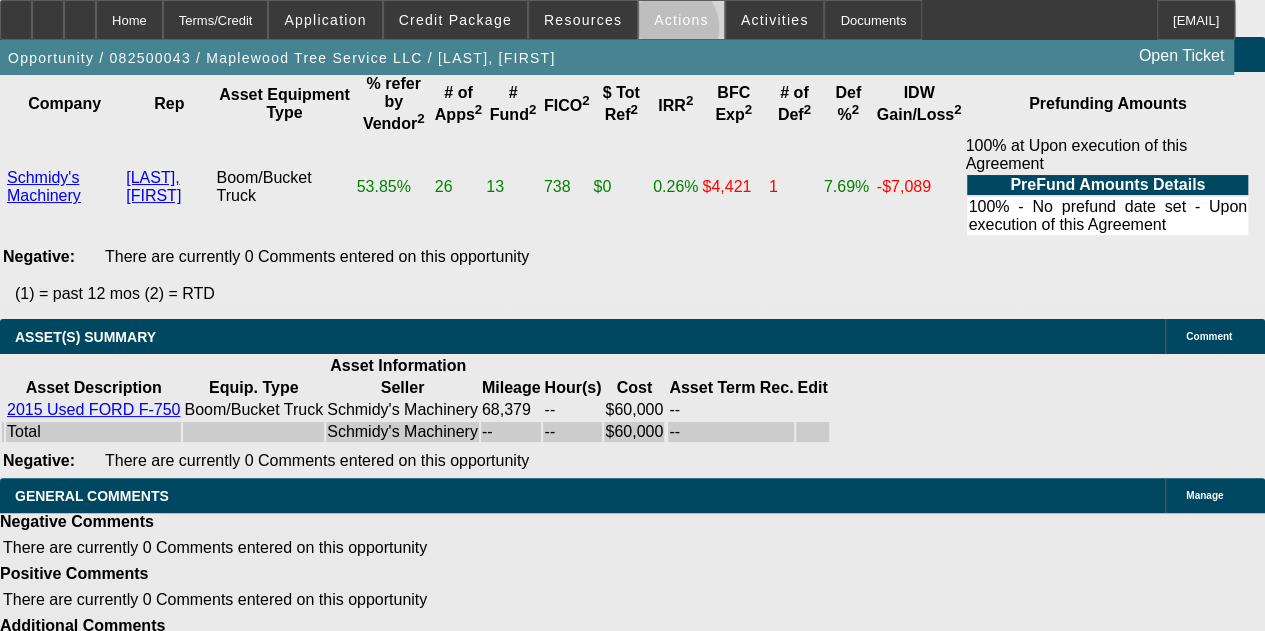 click at bounding box center [681, 20] 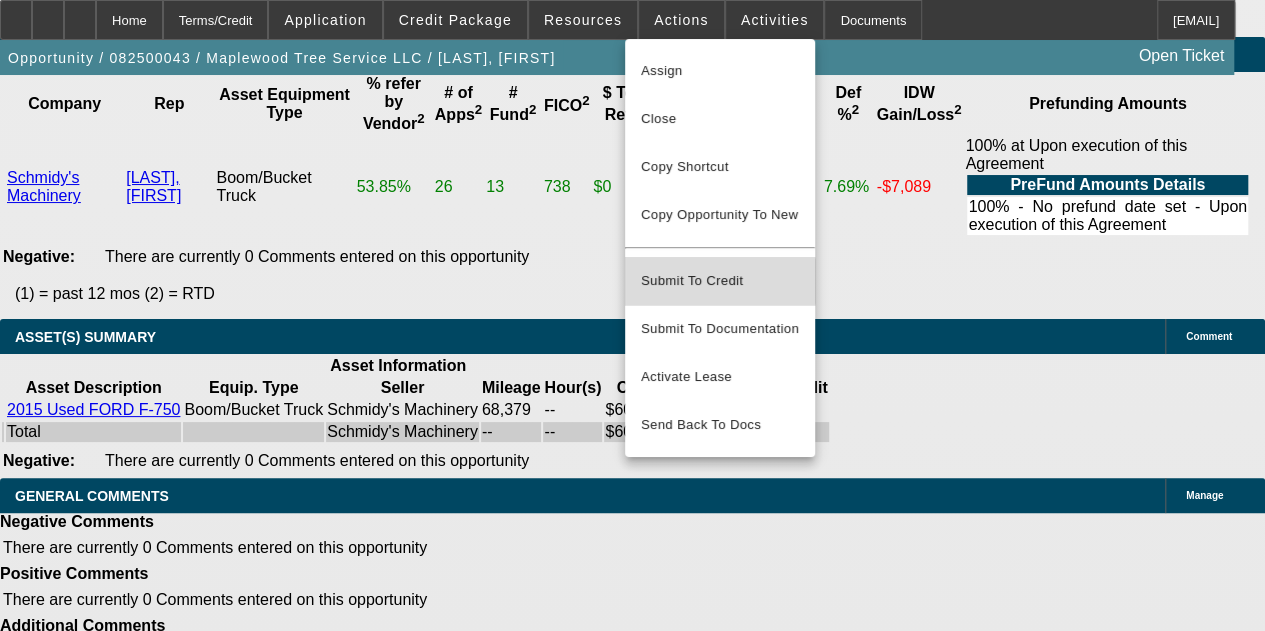 click on "Submit To Credit" at bounding box center [720, 281] 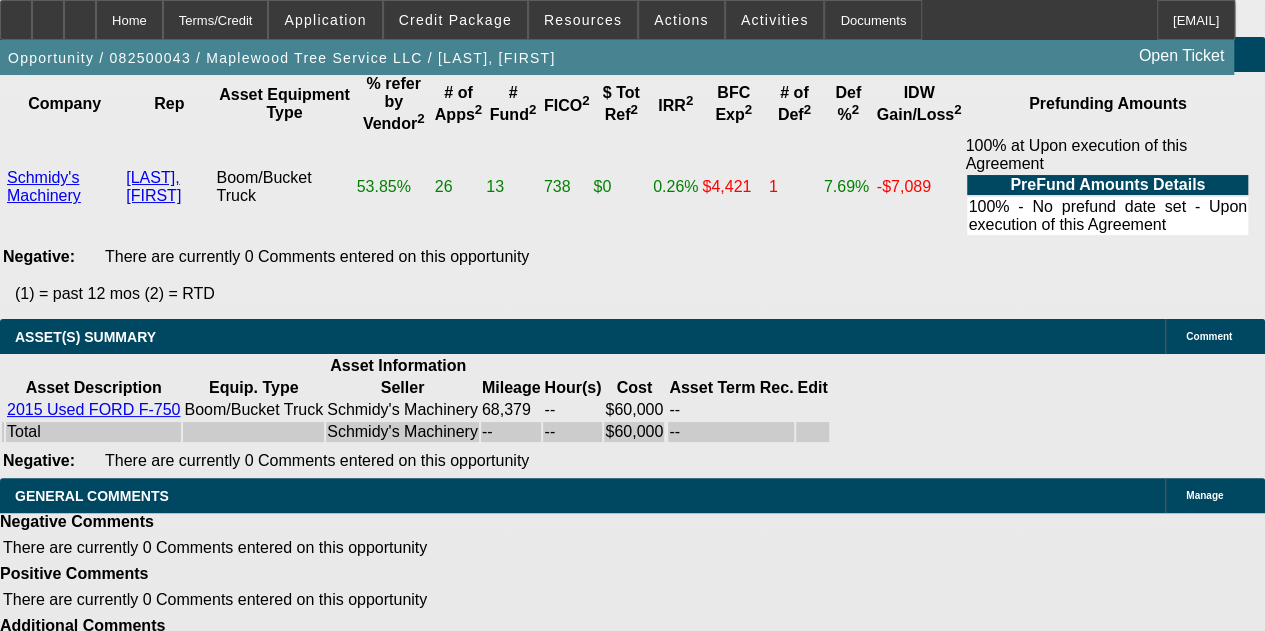 scroll, scrollTop: 0, scrollLeft: 0, axis: both 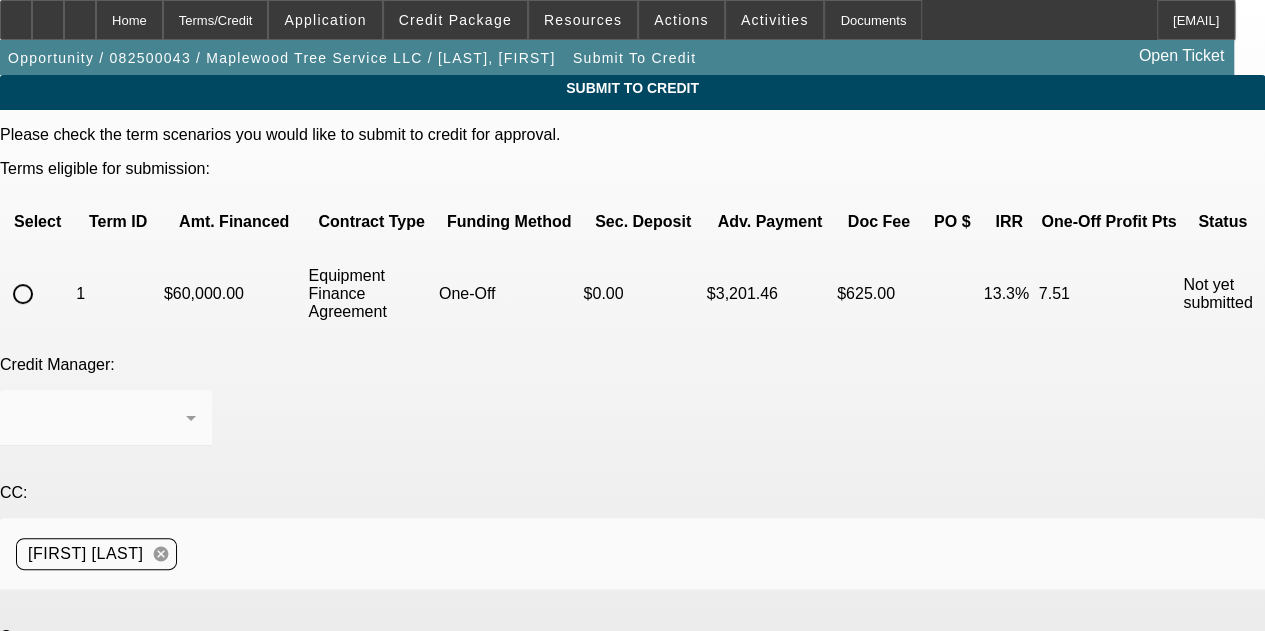 click at bounding box center [23, 294] 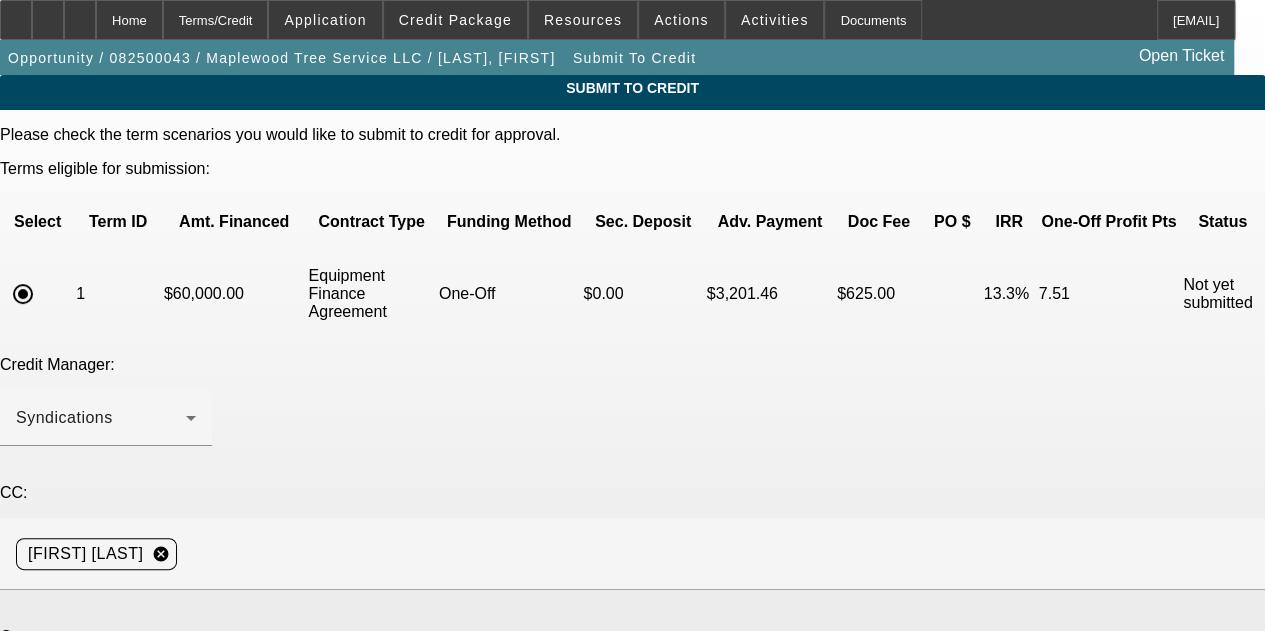 click at bounding box center [106, 702] 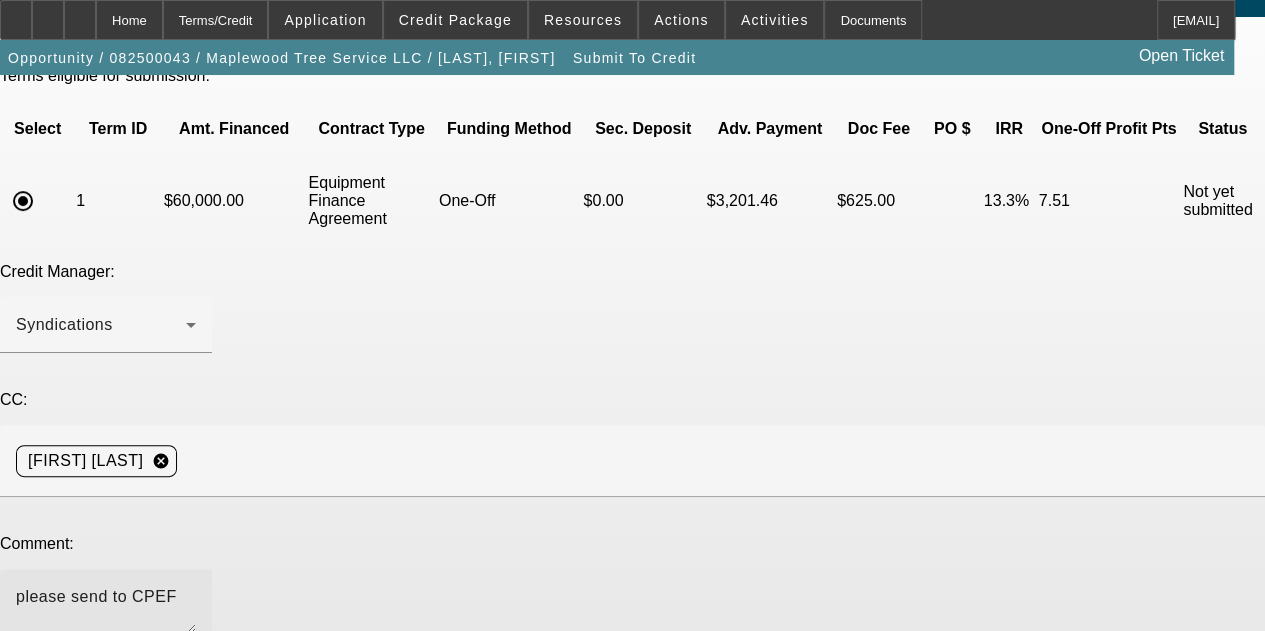 scroll, scrollTop: 218, scrollLeft: 0, axis: vertical 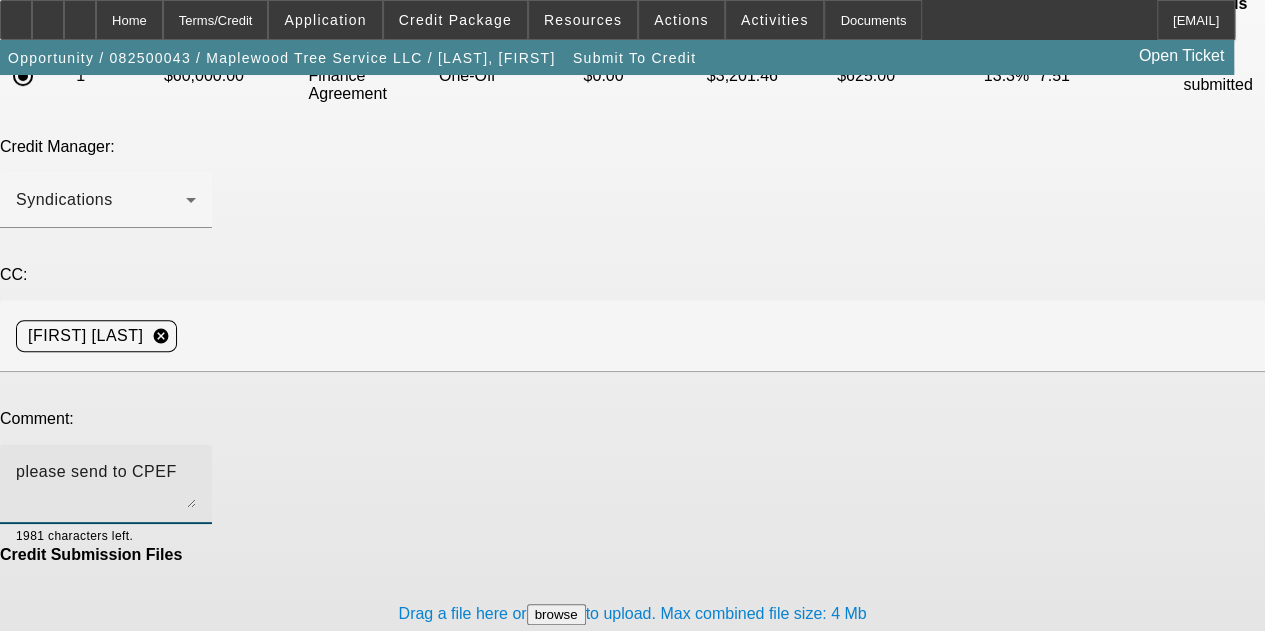 type on "please send to CPEF" 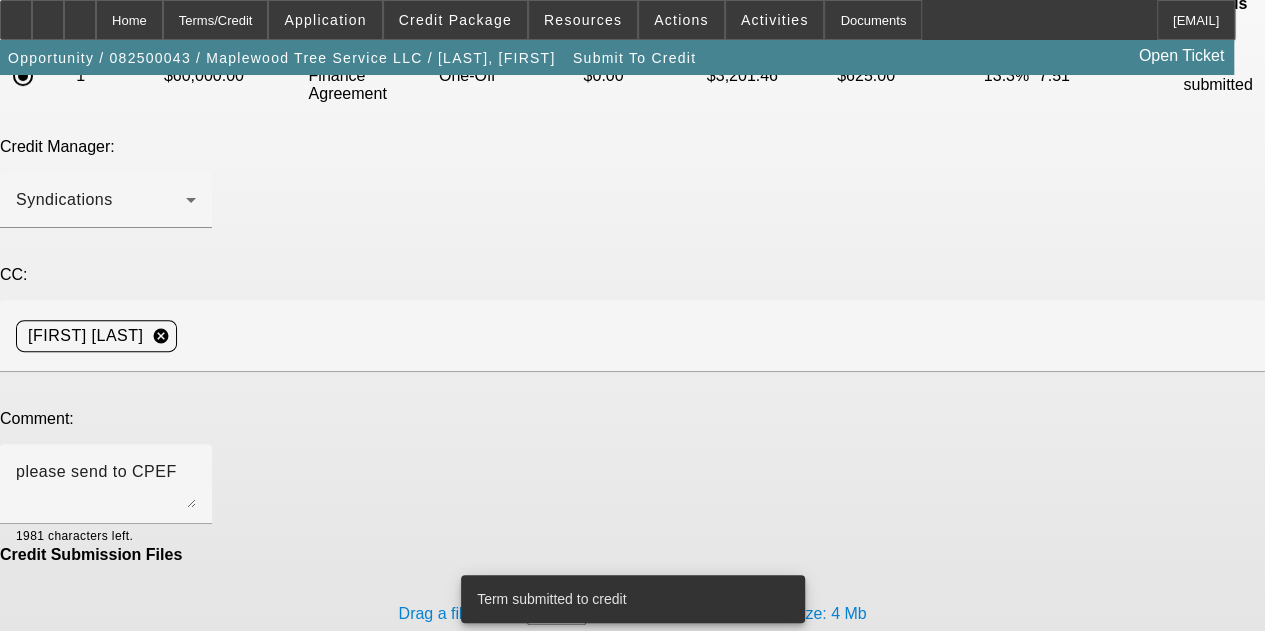 scroll, scrollTop: 0, scrollLeft: 0, axis: both 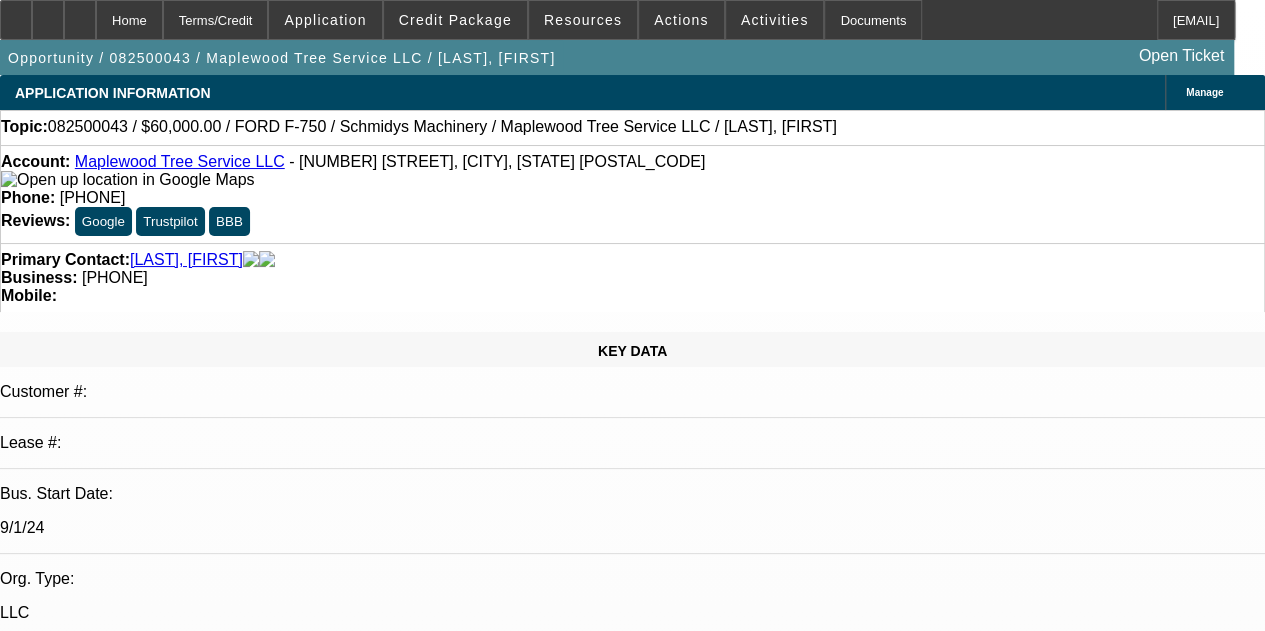 select on "0" 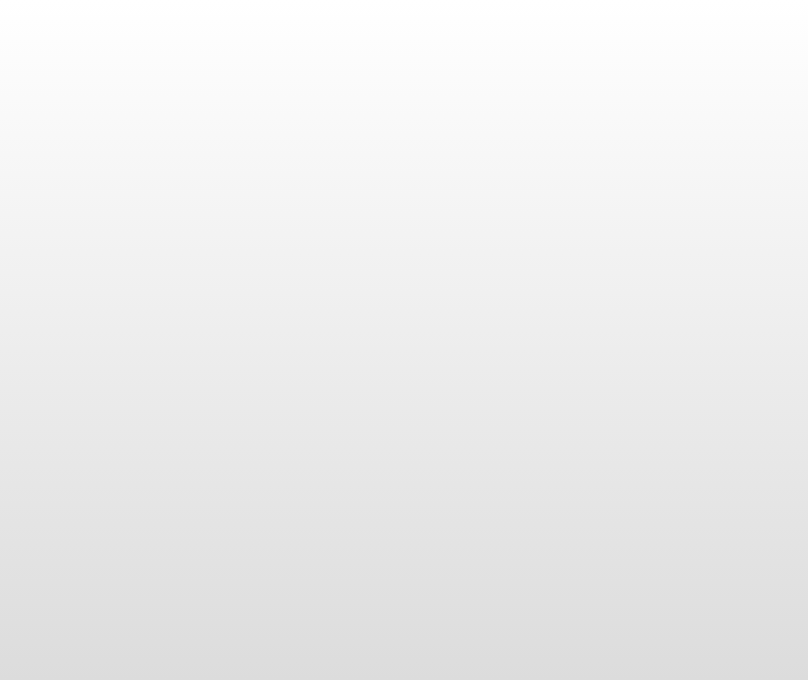scroll, scrollTop: 0, scrollLeft: 0, axis: both 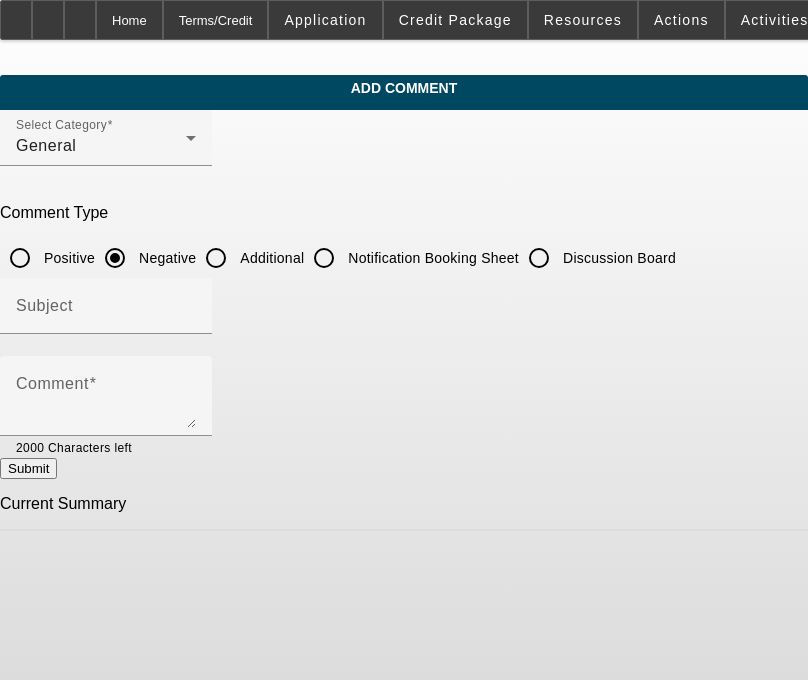 click on "Additional" at bounding box center (216, 258) 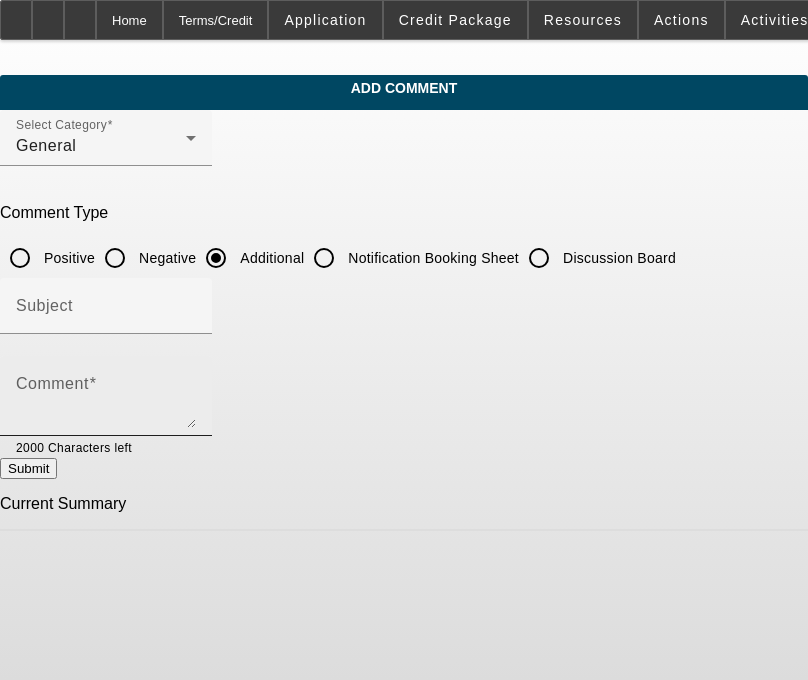 click on "Comment" at bounding box center (106, 404) 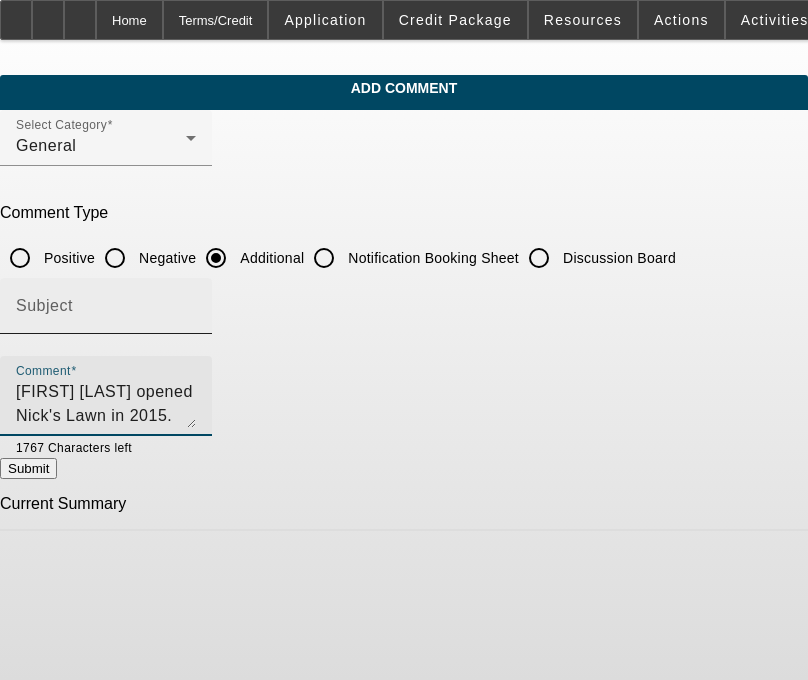 scroll, scrollTop: 19, scrollLeft: 0, axis: vertical 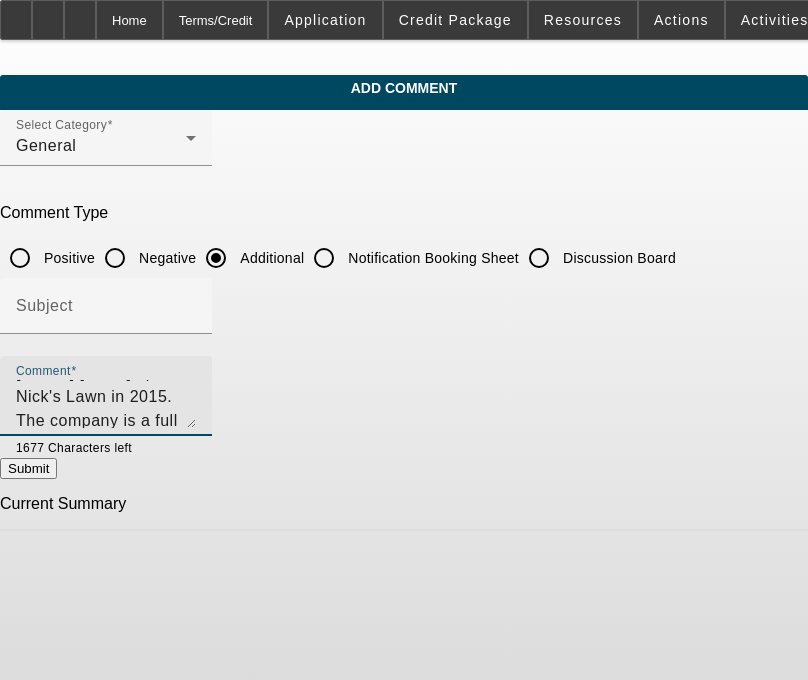 click on "[FIRST] [LAST] opened Nick's Lawn in 2015. The company is a full service landscaping and tree pruning business. In order to further his business in the tree pruning, removal and stump grinding sector, he opened Maplewood Tree Service LLC in 2024 as an separate business name in order to operate his landscaping and tree ser" at bounding box center (106, 404) 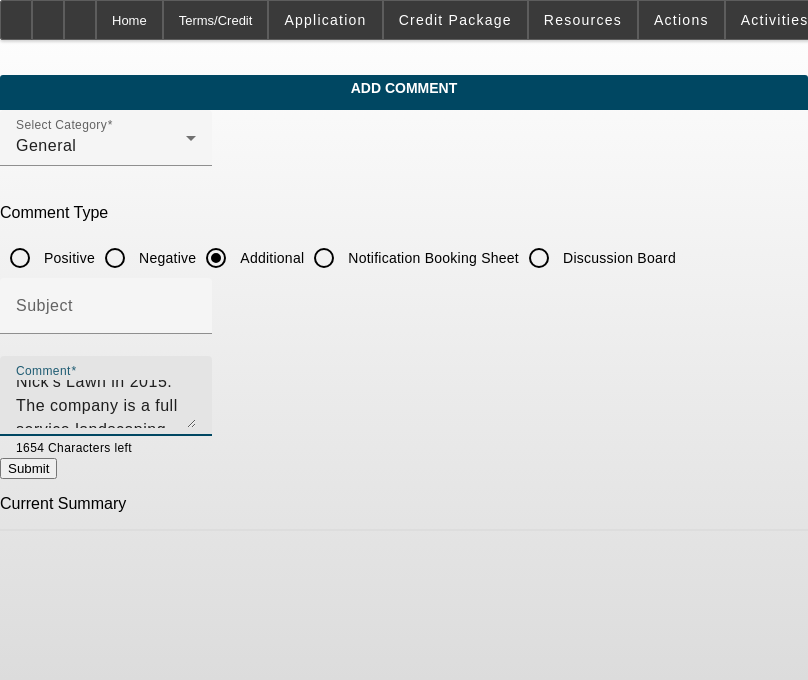 scroll, scrollTop: 48, scrollLeft: 0, axis: vertical 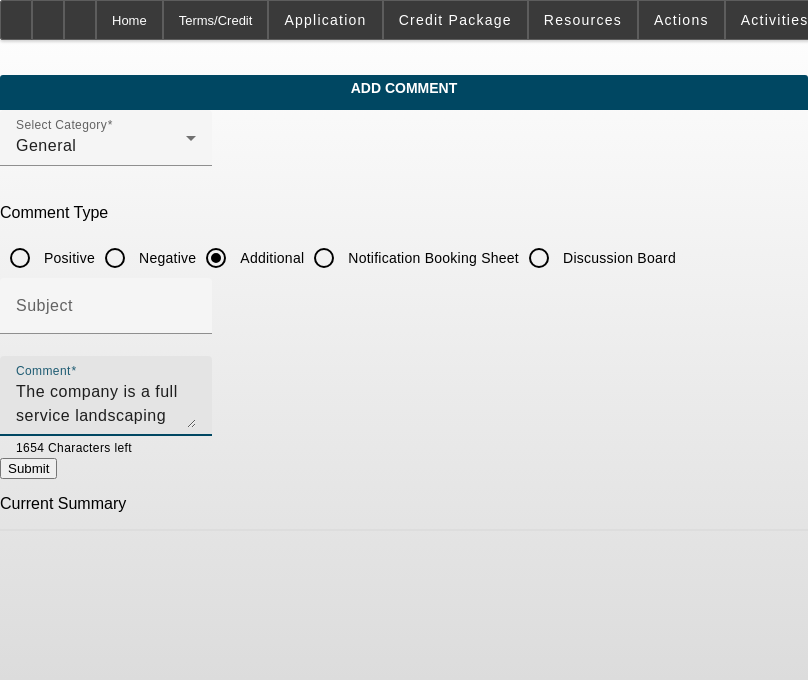 click on "[FIRST] [LAST] opened Nick's Lawn in 2015. The company is a full service landscaping and tree pruning business. In order to further his business in the tree pruning, removal and stump grinding sector, he opened Maplewood Tree Service LLC in 2024 as an separate business name under his CPA's advice in order to operate his landscaping and tree ser" at bounding box center (106, 404) 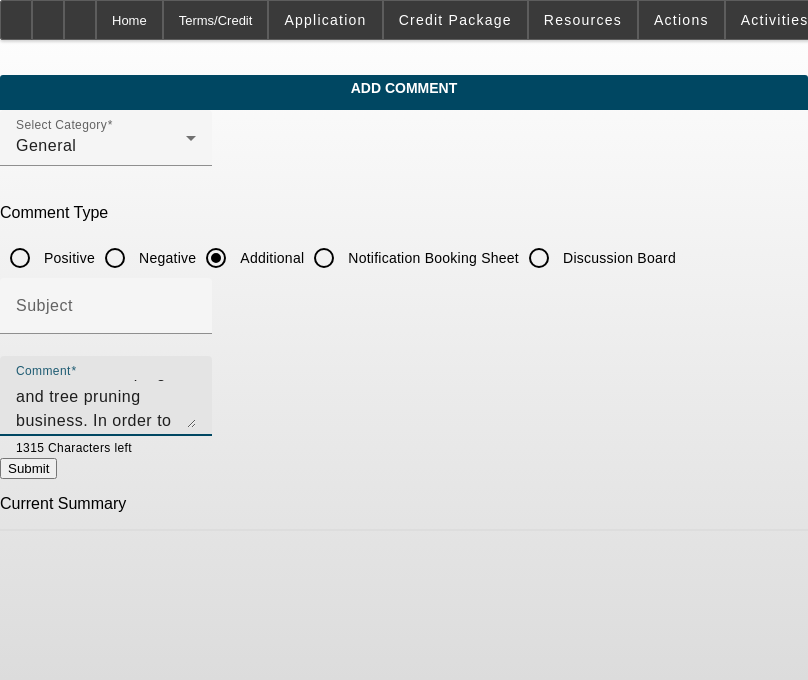 scroll, scrollTop: 115, scrollLeft: 0, axis: vertical 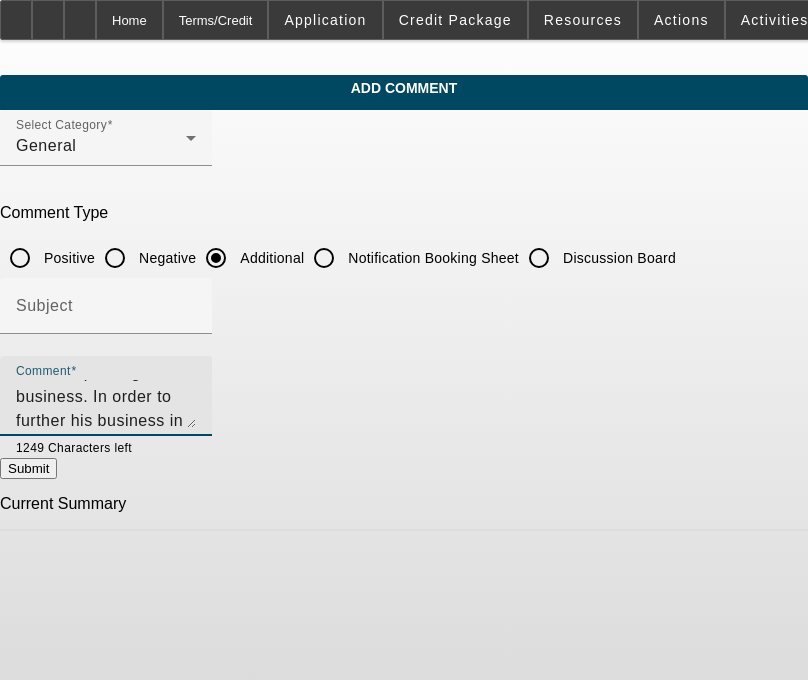 type on "[FIRST] [LAST] opened Nick's Lawn in 2015. The company is a full service landscaping and tree pruning business. In order to further his business in the tree pruning, removal and stump grinding sector, he opened Maplewood Tree Service LLC in 2024 as an separate business name under his CPA's advice in order to operate his landscaping and tree servicing business under separate umbrellas. [FIRST] is looking for a pre-approval for a used 2015 Ford F750 forestry bucket truck. He is looking to finance this under the Maplewood Tree Service name to establish credit while offering his older business, Nicks Lawn as a corporate guarantor. Bank statements from both entites are in the file along with a copy of the 2015 Schedule C for the corporate guarantor." 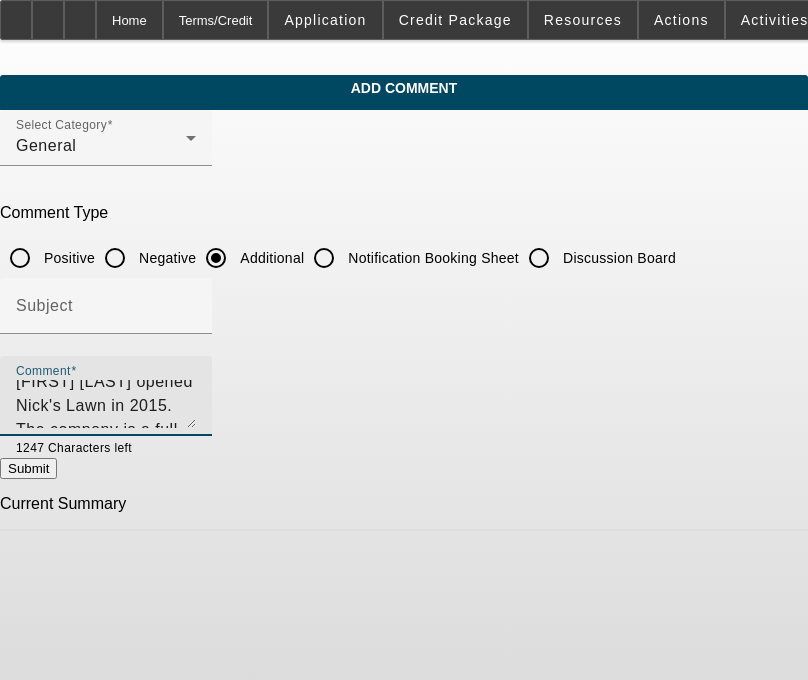 scroll, scrollTop: 0, scrollLeft: 0, axis: both 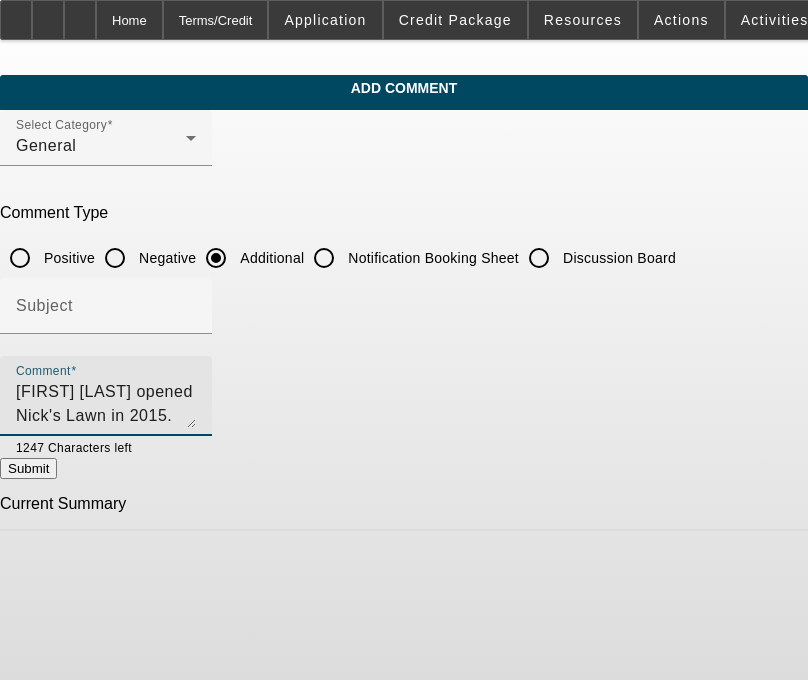 drag, startPoint x: 476, startPoint y: 419, endPoint x: 20, endPoint y: 365, distance: 459.18625 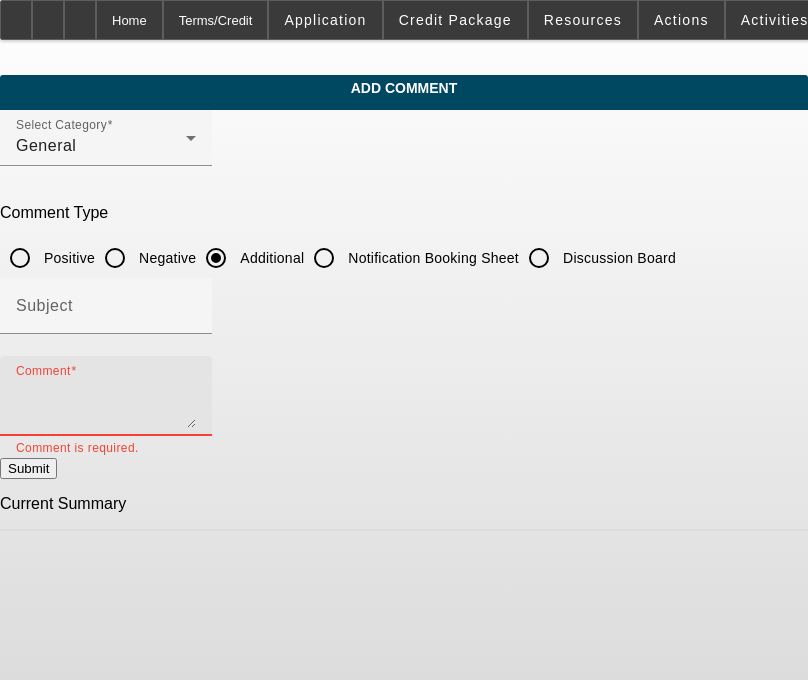 click on "Comment" 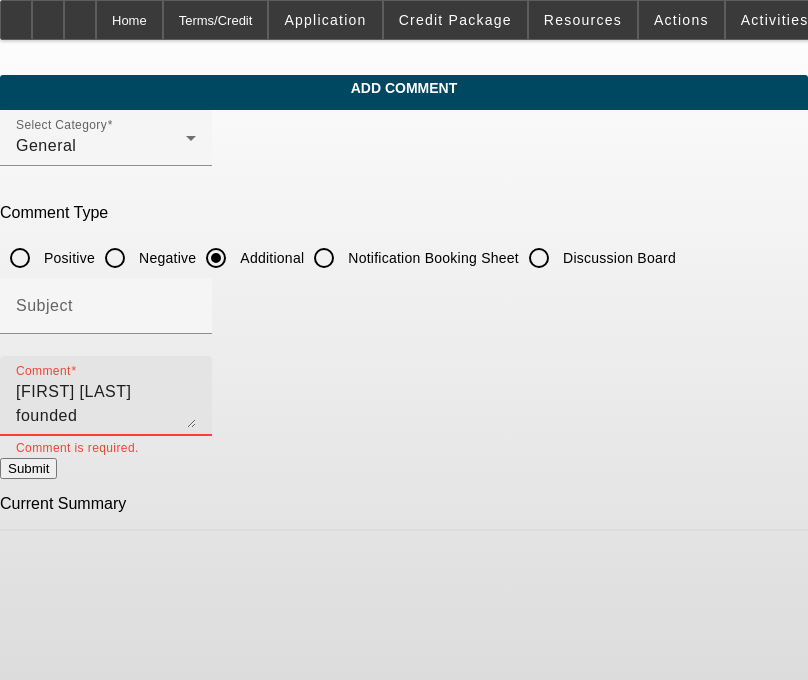 scroll, scrollTop: 163, scrollLeft: 0, axis: vertical 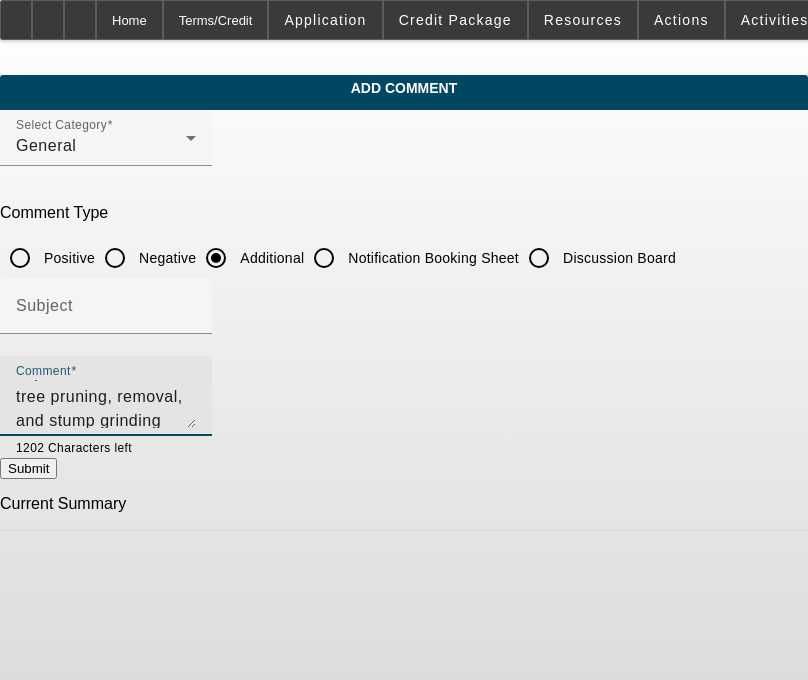 type on "[FIRST] [LAST] founded [BUSINESS_NAME] in 2015, a full-service landscaping and tree pruning business. To expand further into the tree pruning, removal, and stump grinding sector, he established [BUSINESS_NAME] LLC in 2024 as a separate business entity, following the advice of his CPA. This structure allows him to operate the landscaping and tree service divisions under separate business umbrellas.
[FIRST] is seeking pre-approval to finance a used 2015 Ford F750 forestry bucket truck under the [BUSINESS_NAME] Tree Service name in order to begin establishing credit for the new entity. His original company, [BUSINESS_NAME], will serve as the corporate guarantor on the transaction. Bank statements for both entities, along with a copy of the 2015 Schedule C for the guarantor, are included in the file." 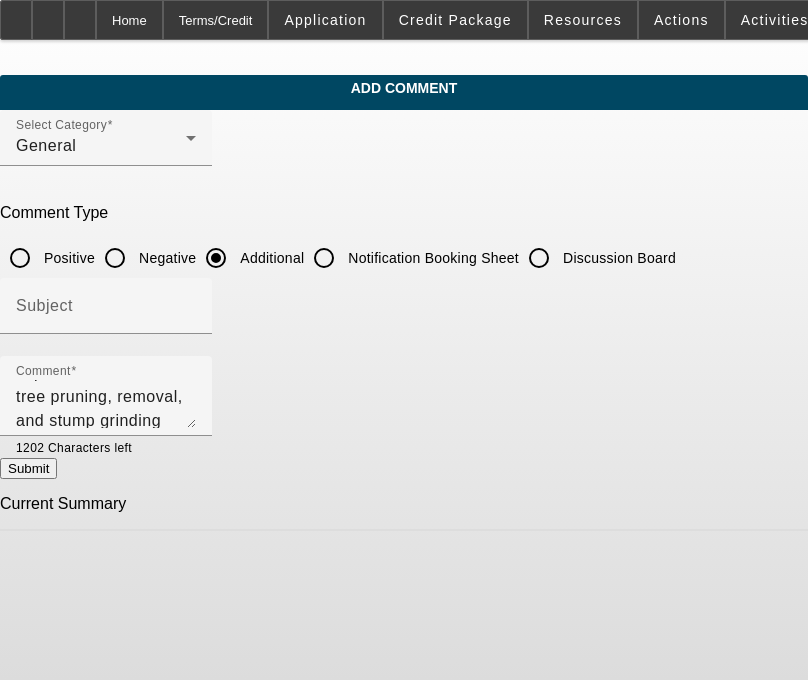 click on "Submit" at bounding box center [28, 468] 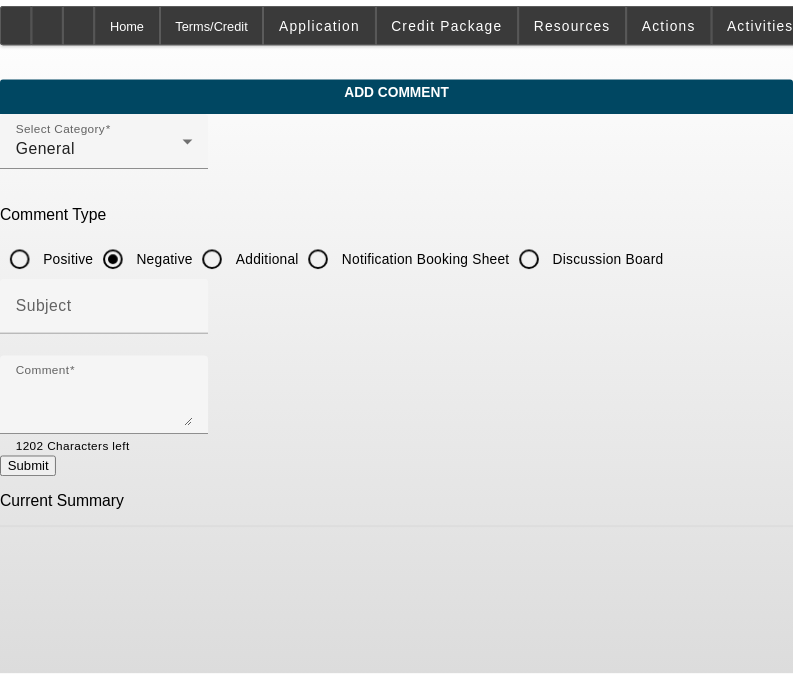 scroll, scrollTop: 0, scrollLeft: 0, axis: both 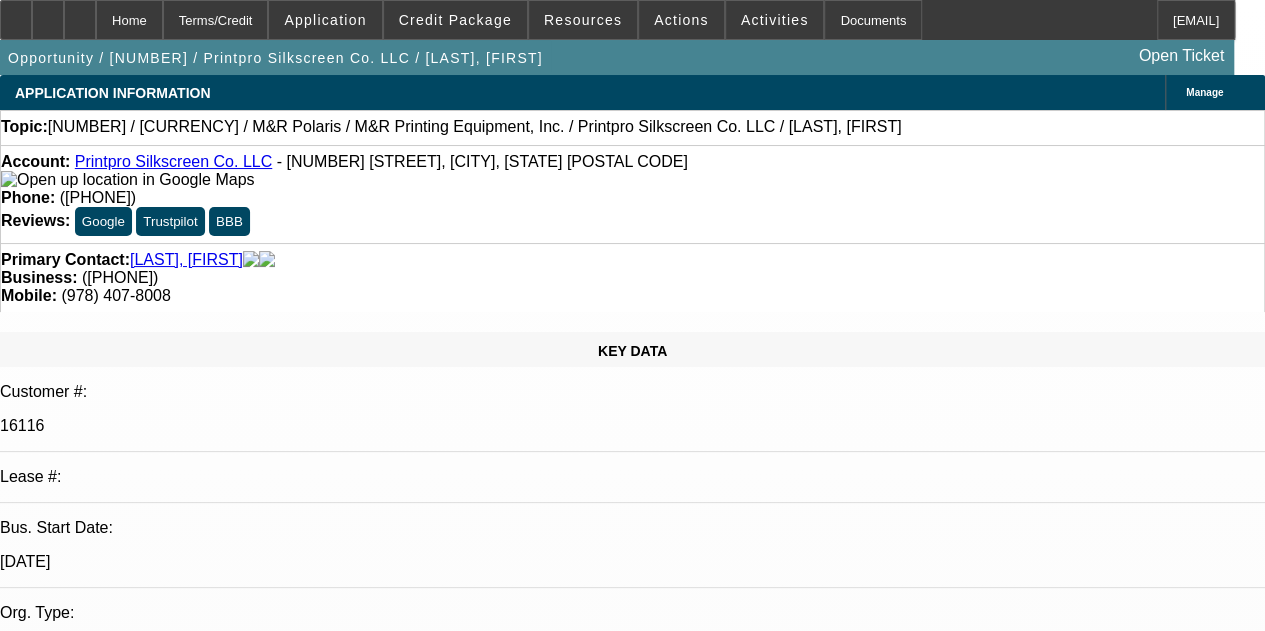 select on "0" 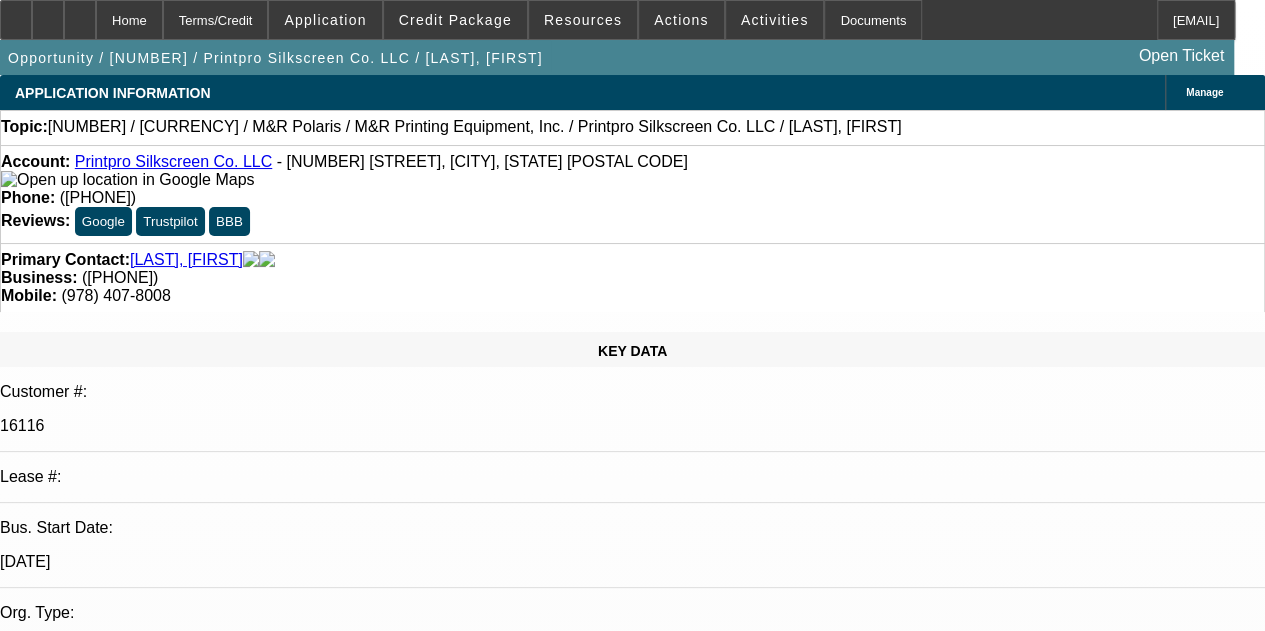 select on "1" 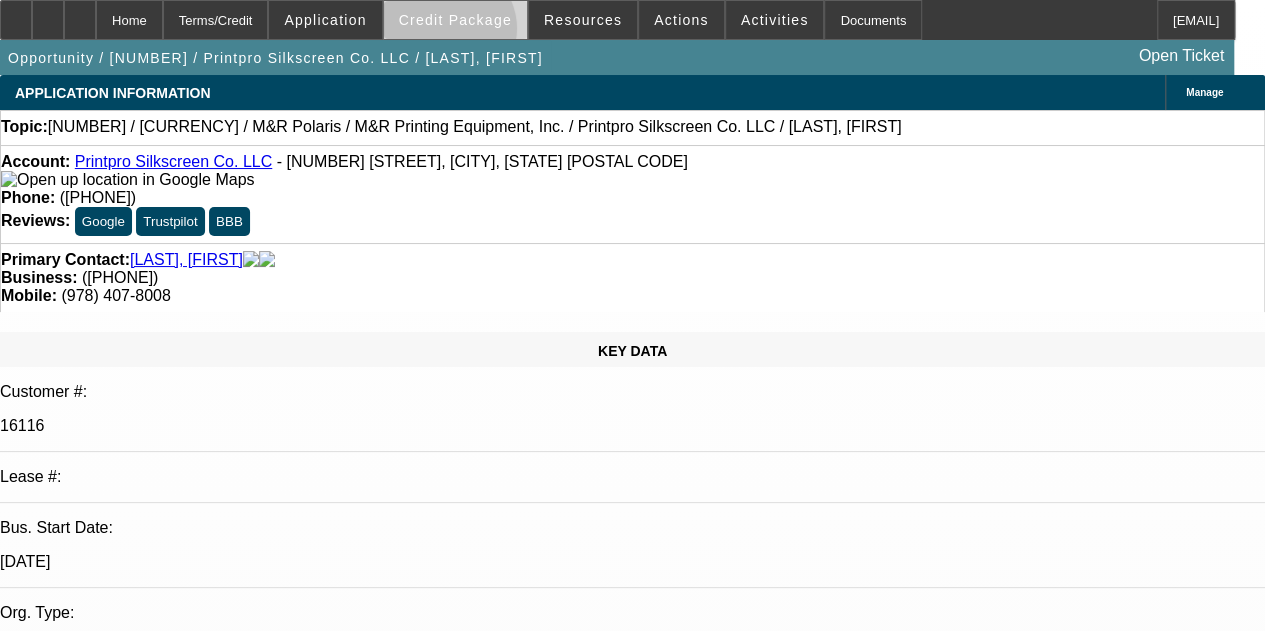 click at bounding box center [455, 20] 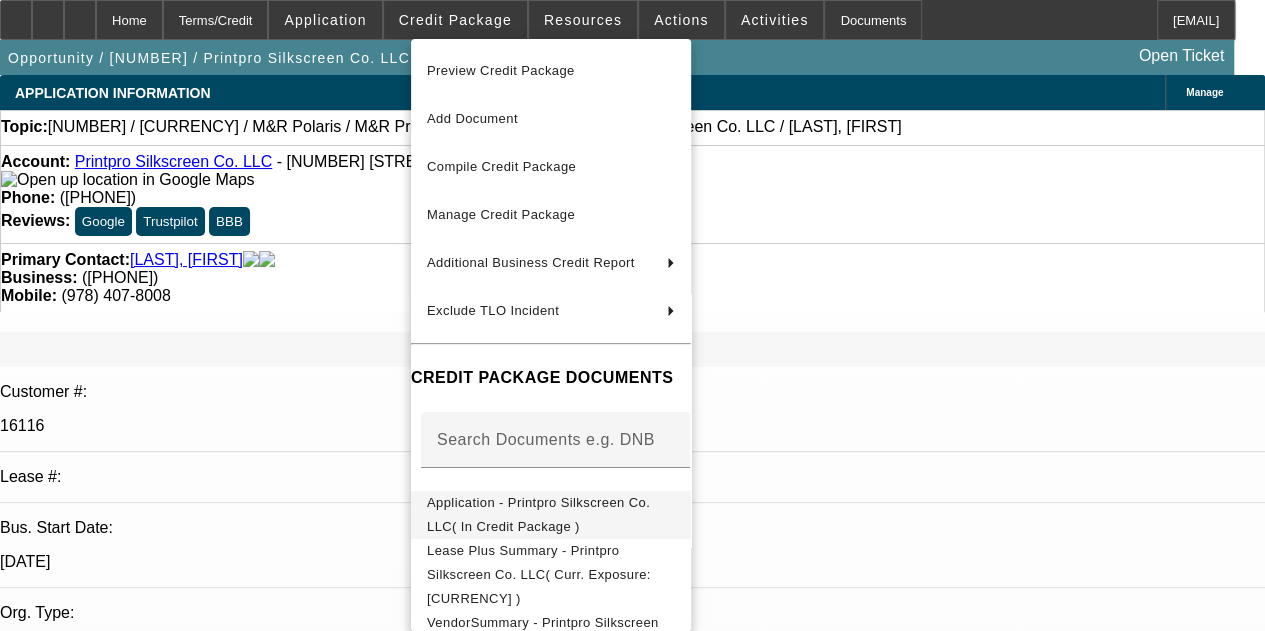 click on "Application - Printpro Silkscreen Co. LLC( In Credit Package )" at bounding box center (538, 514) 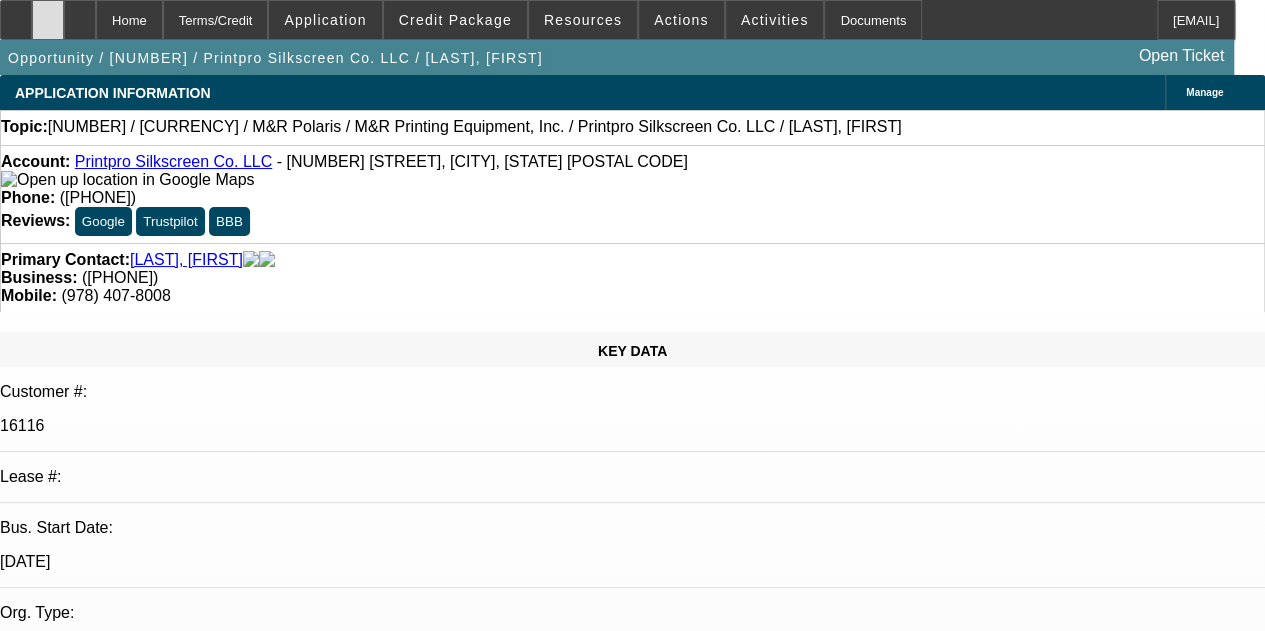 click at bounding box center [48, 13] 